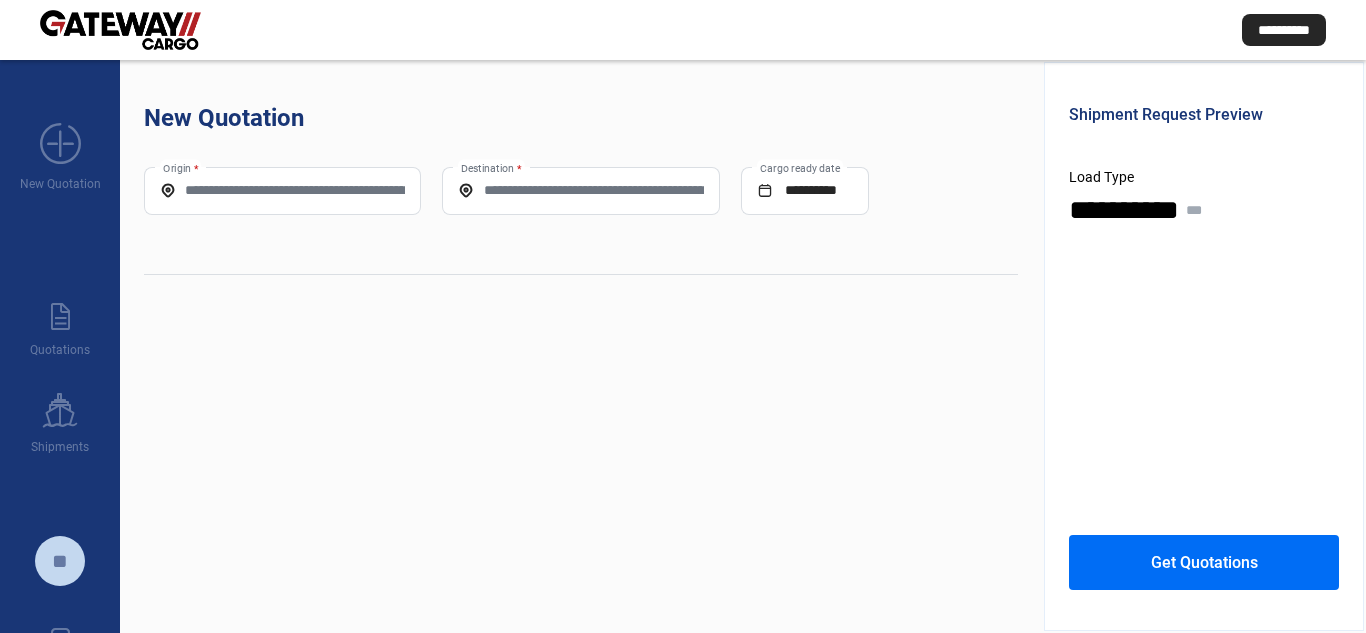 scroll, scrollTop: 0, scrollLeft: 0, axis: both 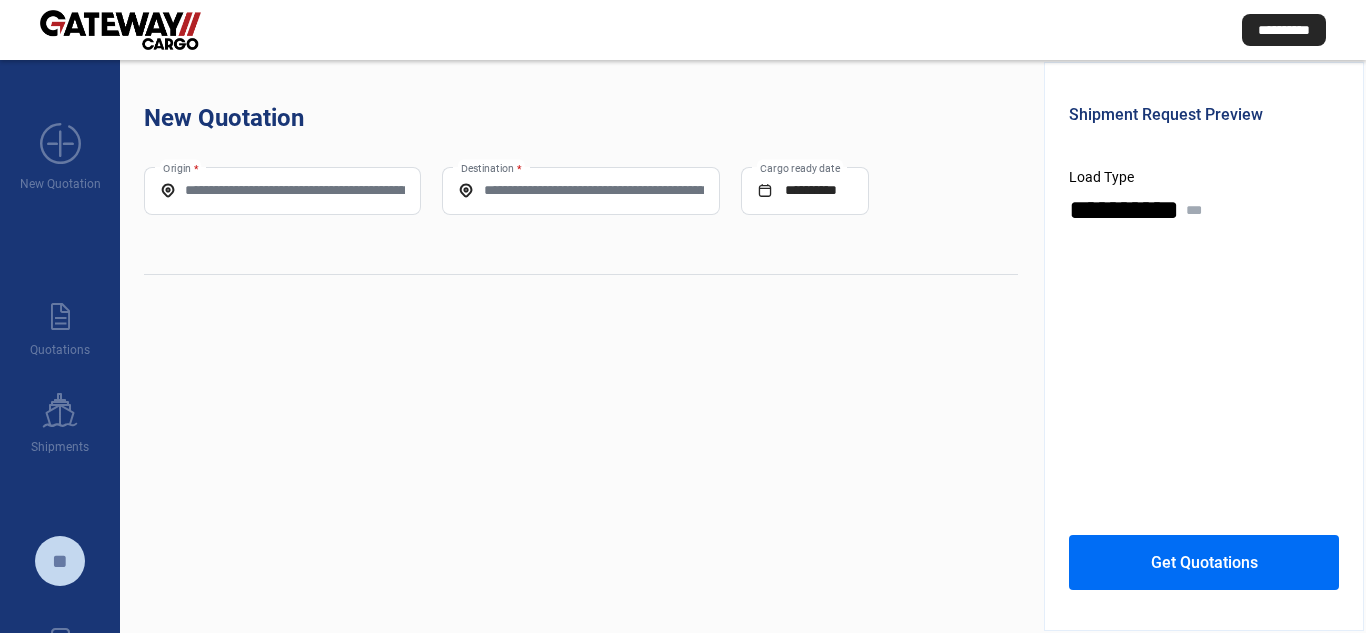 click on "Origin *" at bounding box center (282, 190) 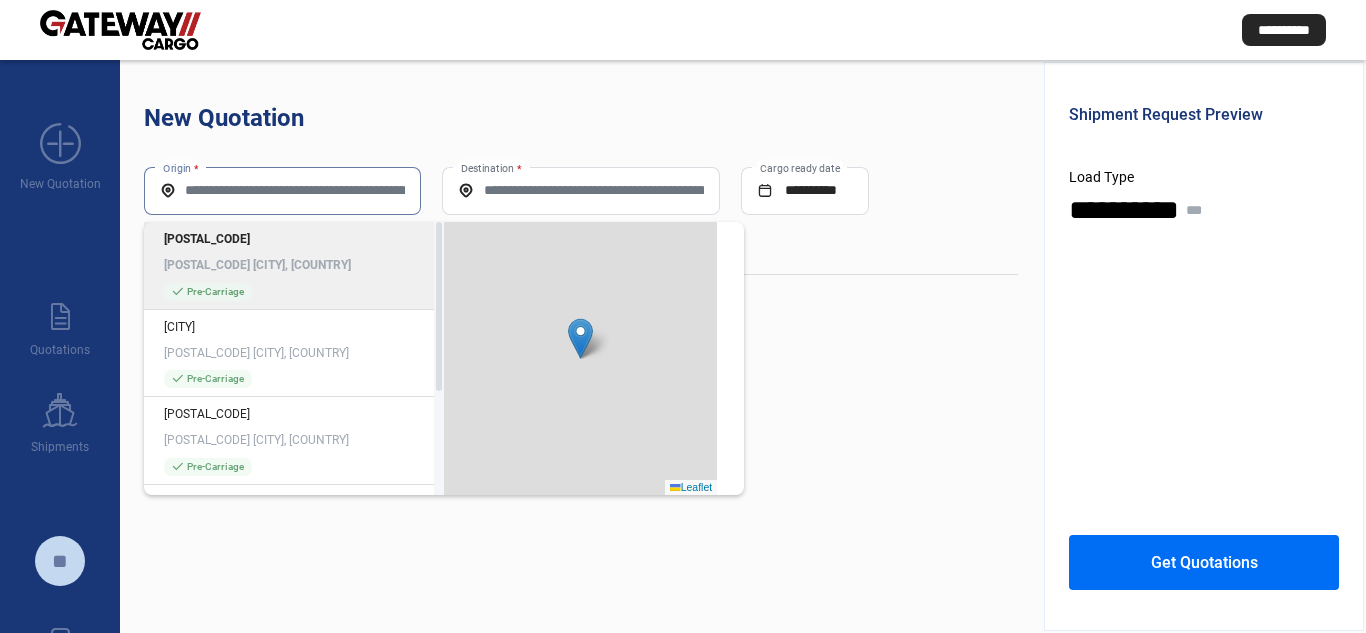 paste on "**********" 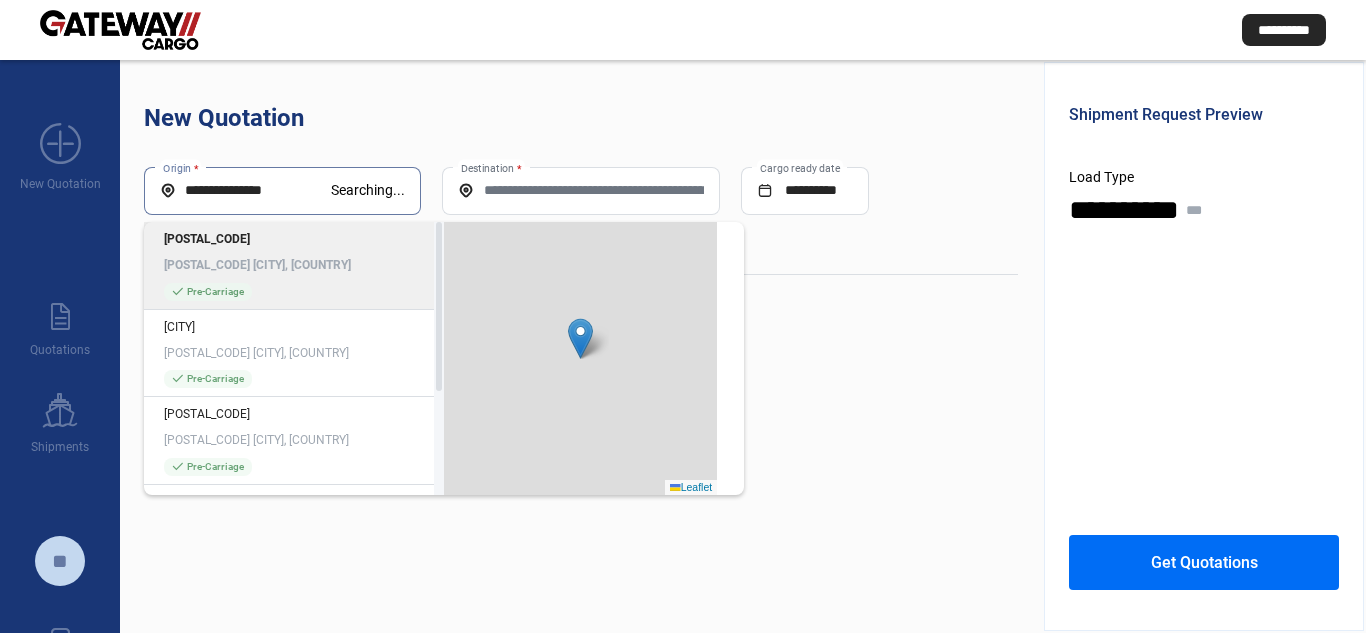 type on "**********" 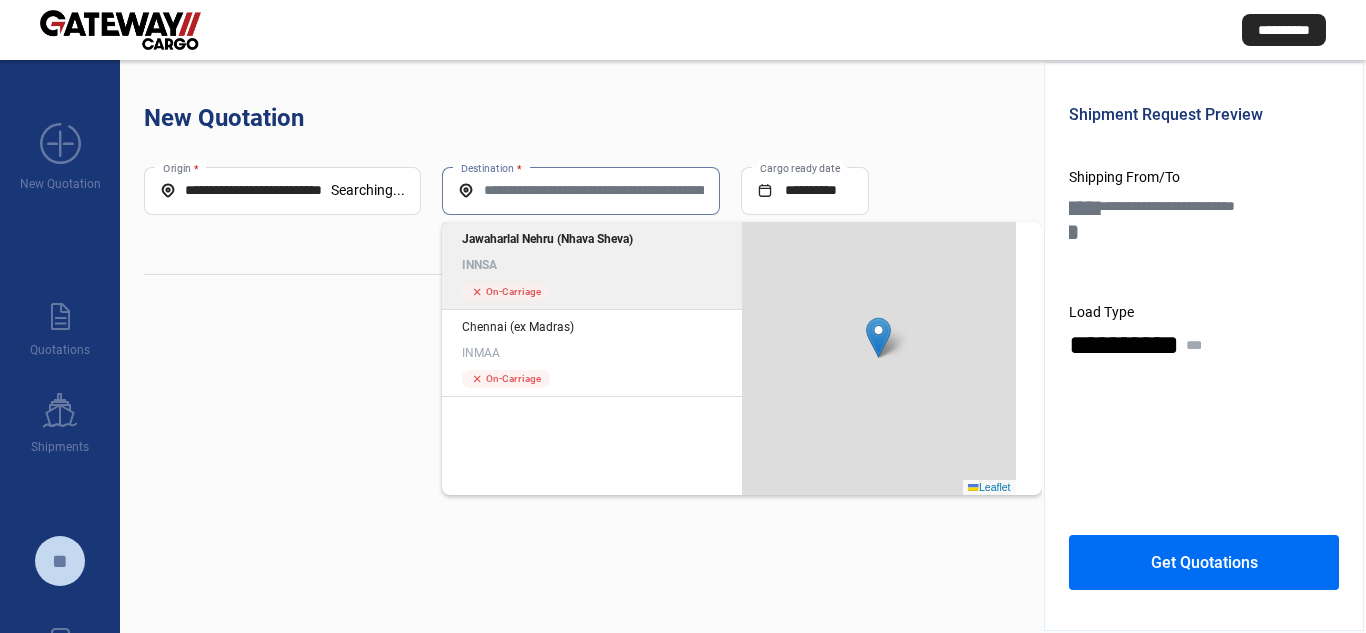 click on "Destination *" at bounding box center [580, 190] 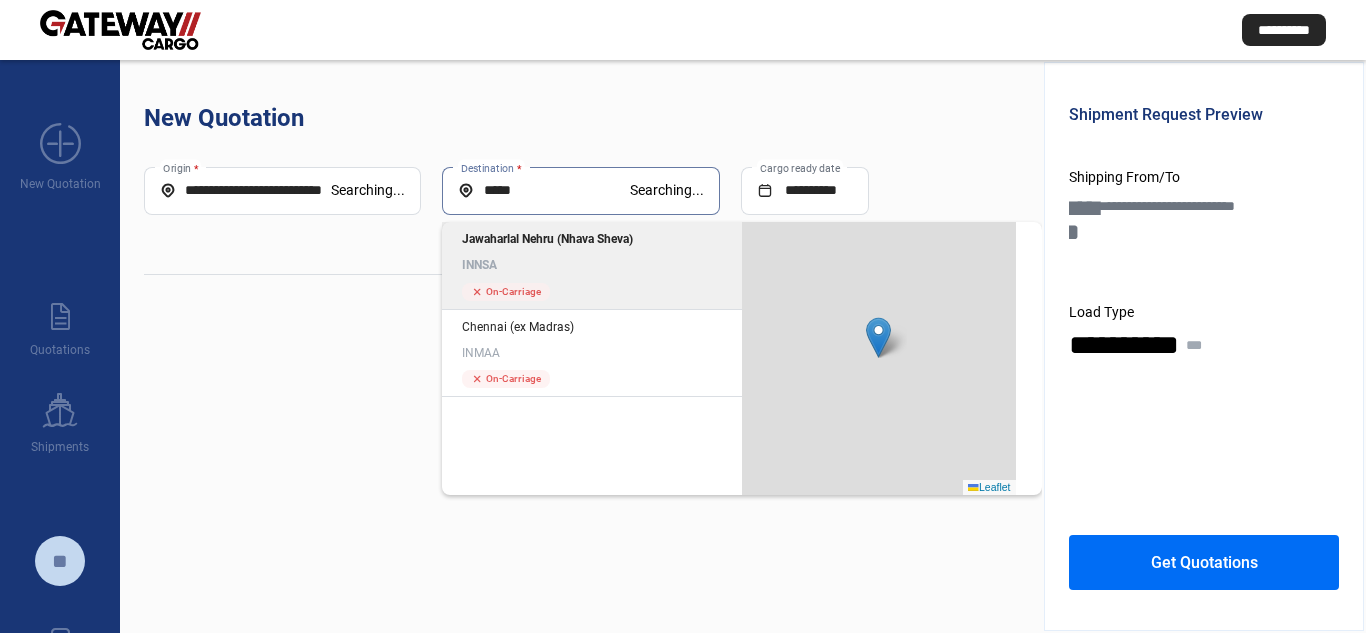 type on "*****" 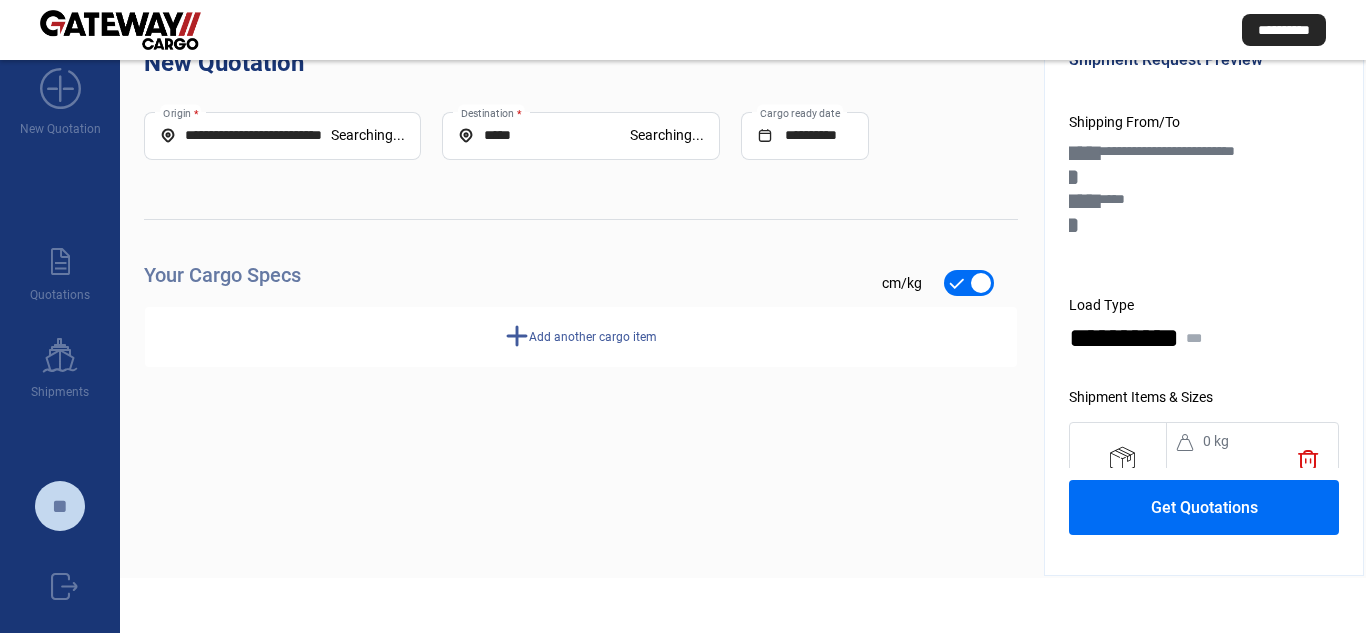 scroll, scrollTop: 100, scrollLeft: 0, axis: vertical 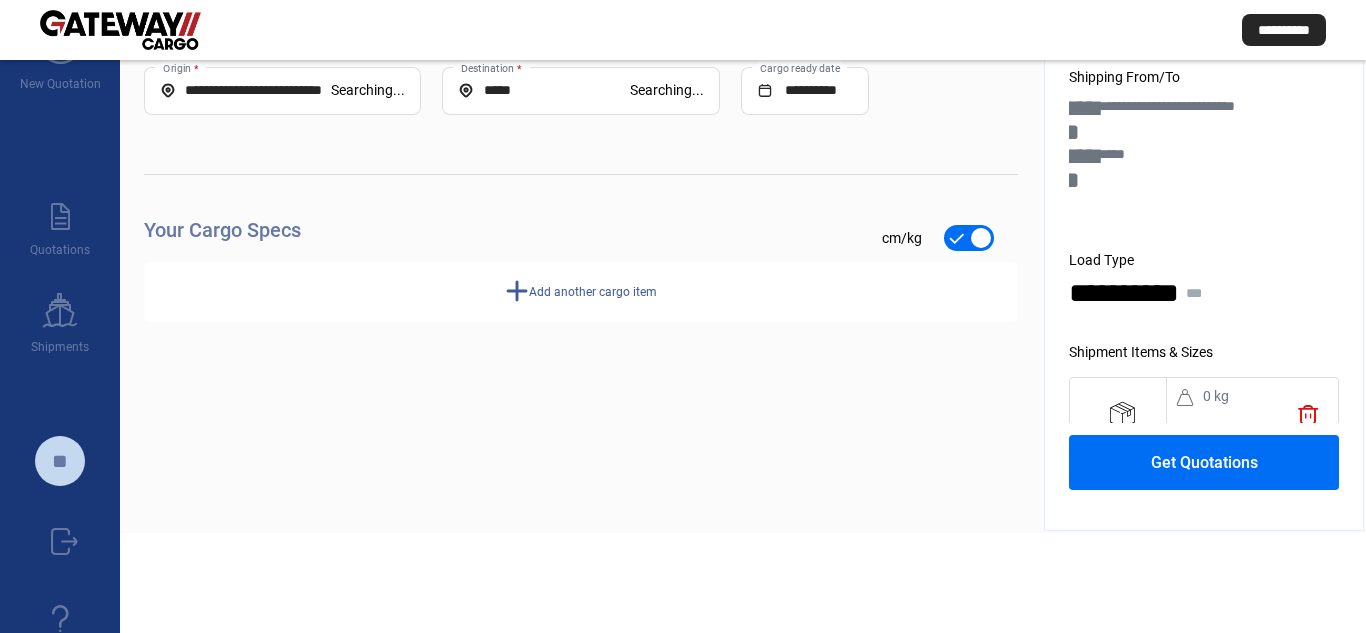 click on "add  Add another cargo item" at bounding box center [581, 292] 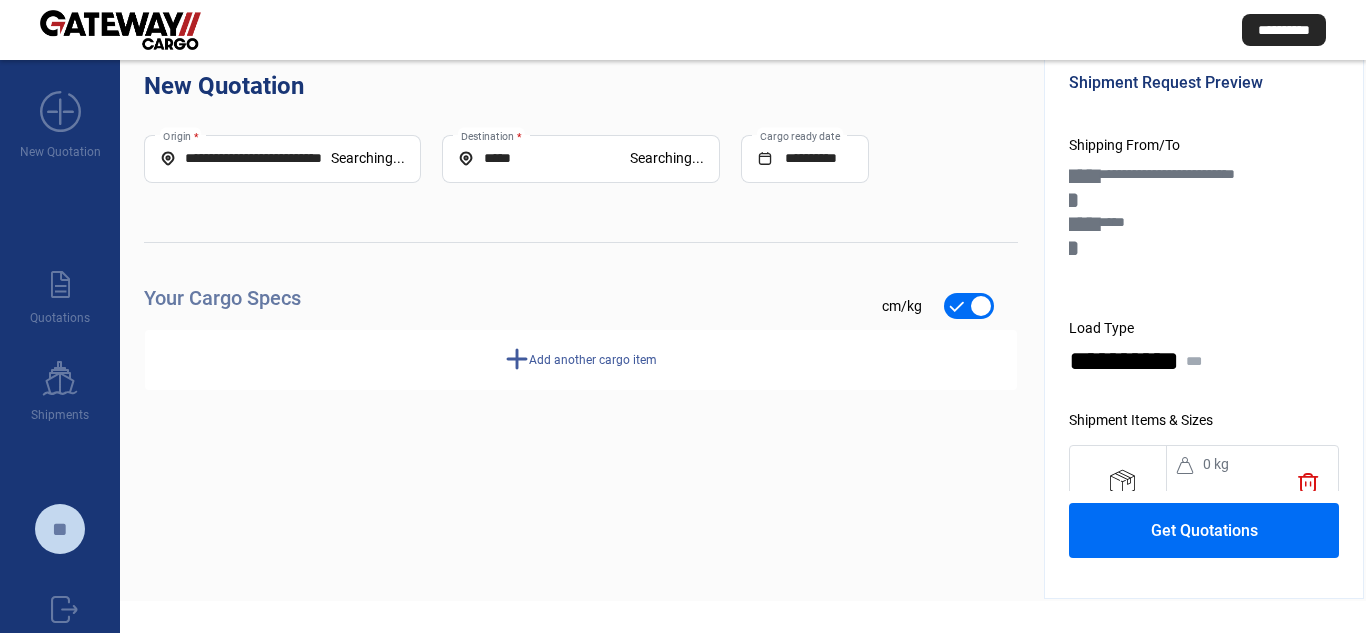 scroll, scrollTop: 0, scrollLeft: 0, axis: both 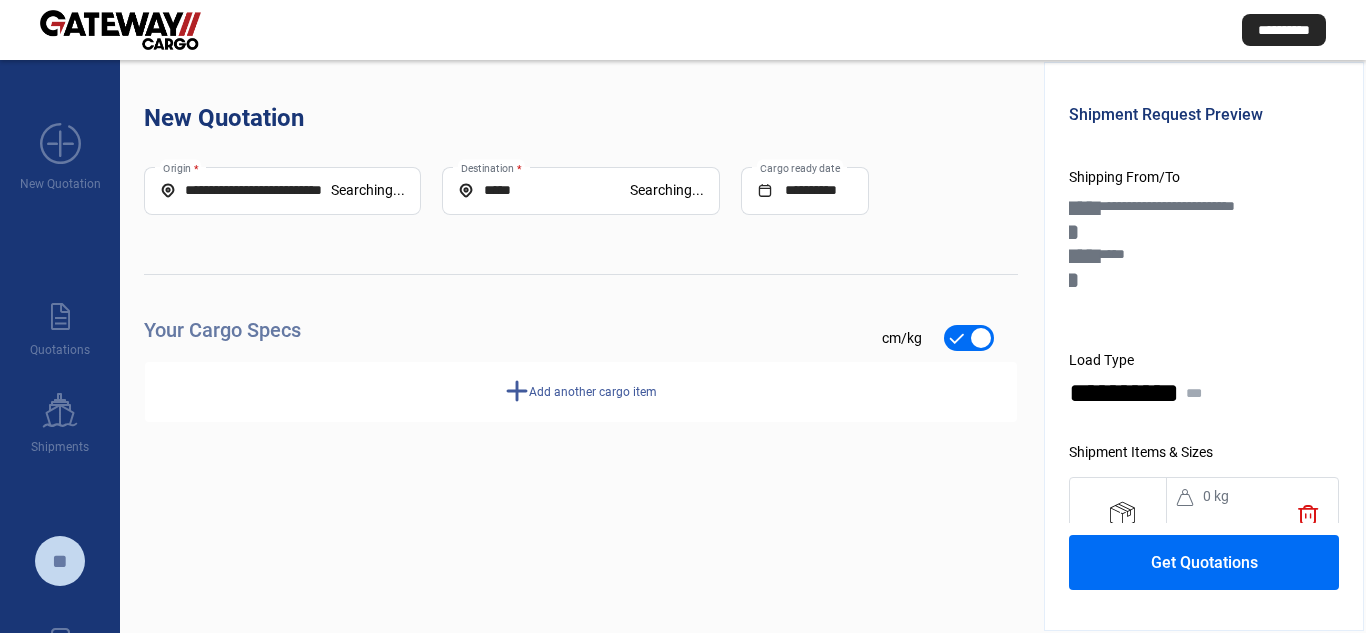 click on "**********" at bounding box center [282, 191] 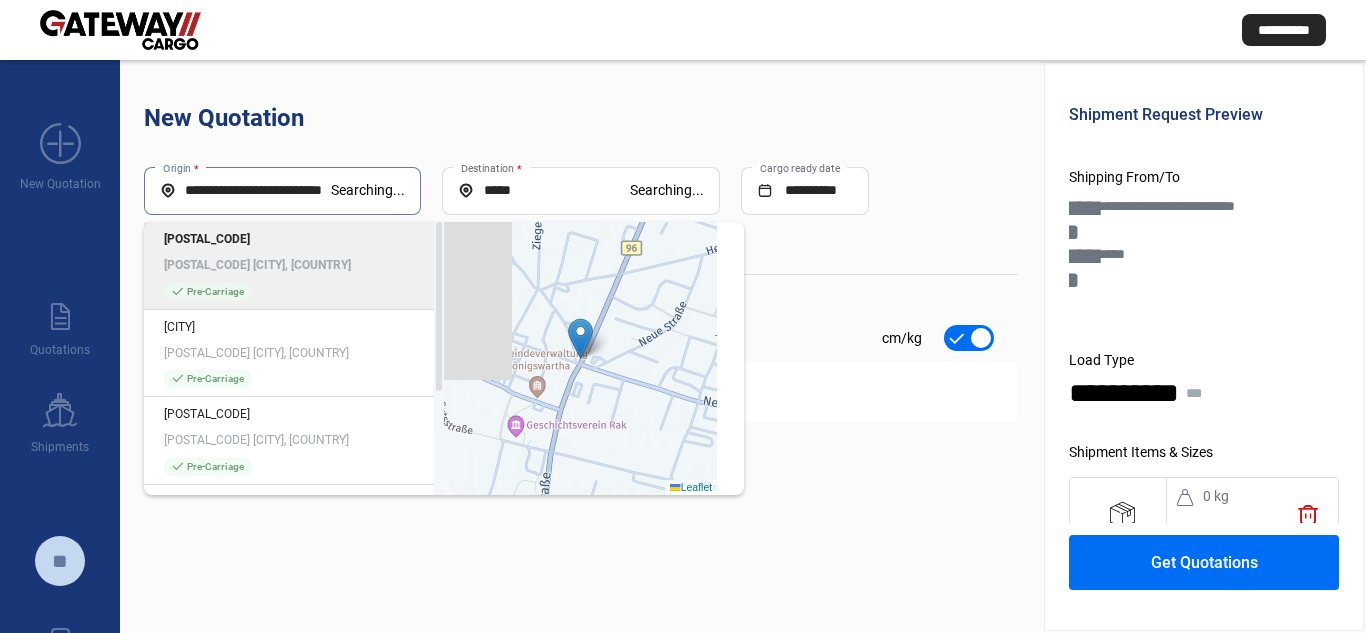 scroll, scrollTop: 0, scrollLeft: 44, axis: horizontal 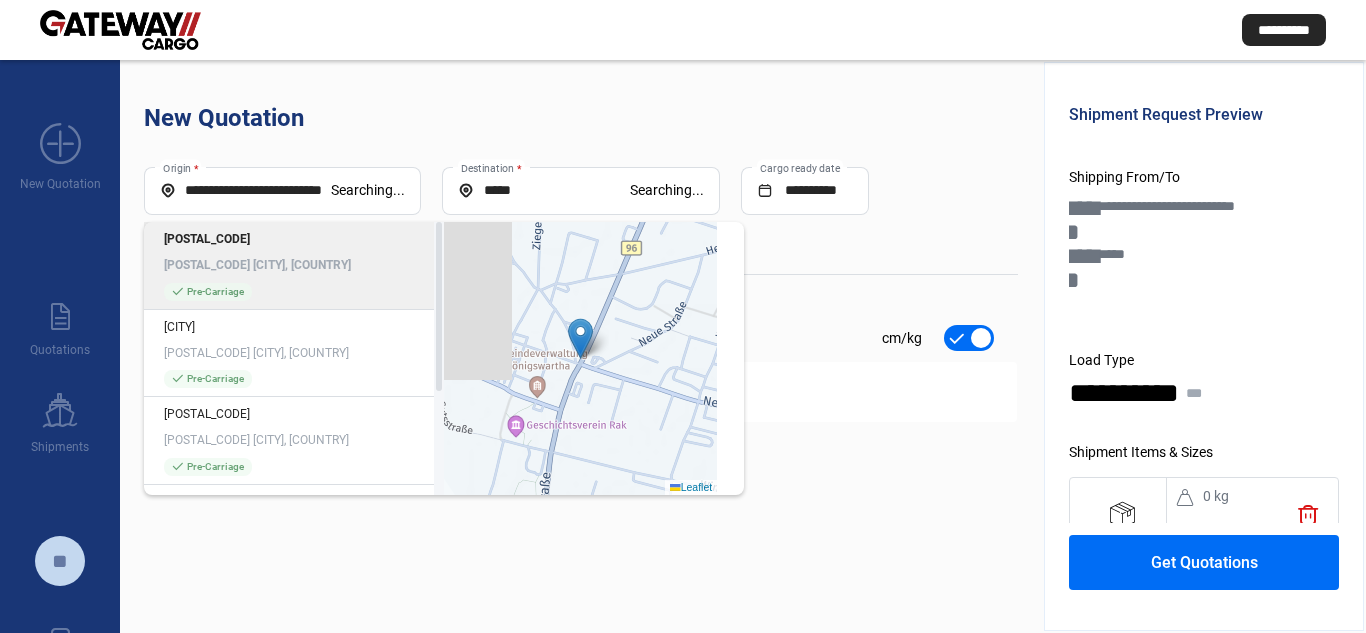 click on "[POSTAL_CODE] [CITY], [COUNTRY]" at bounding box center (294, 265) 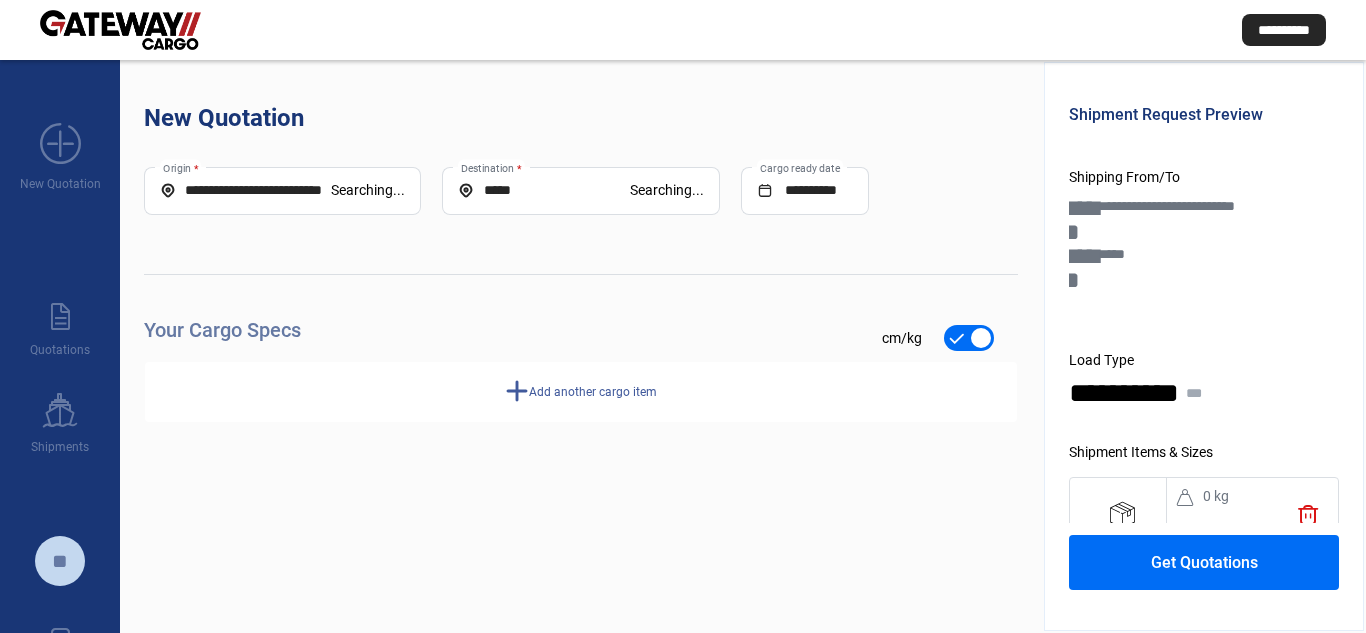 click on "*****" at bounding box center [543, 190] 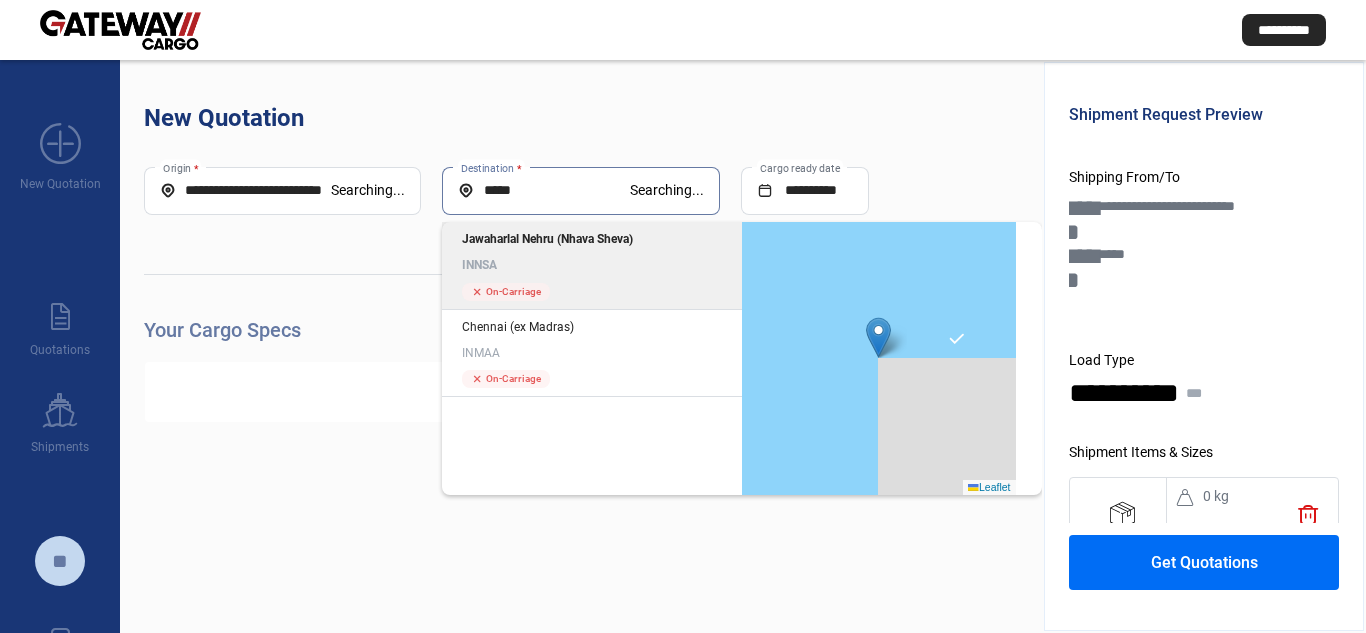 click on "INNSA" at bounding box center [592, 265] 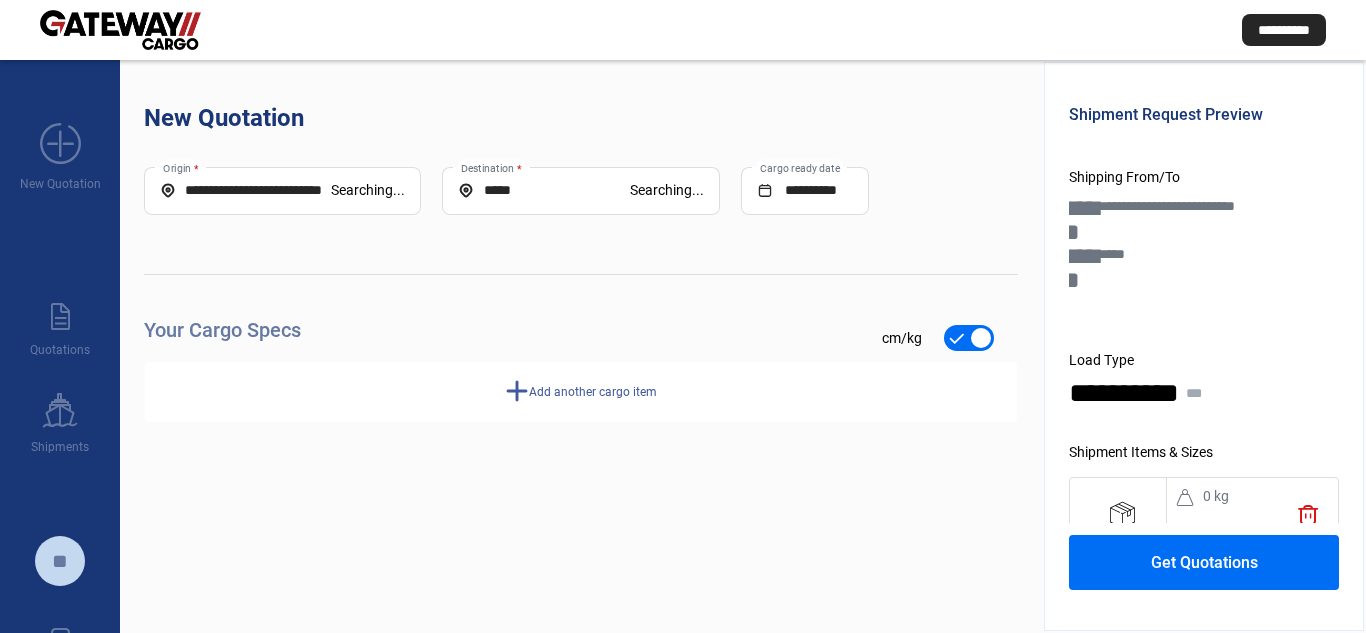 click on "add" at bounding box center (517, 391) 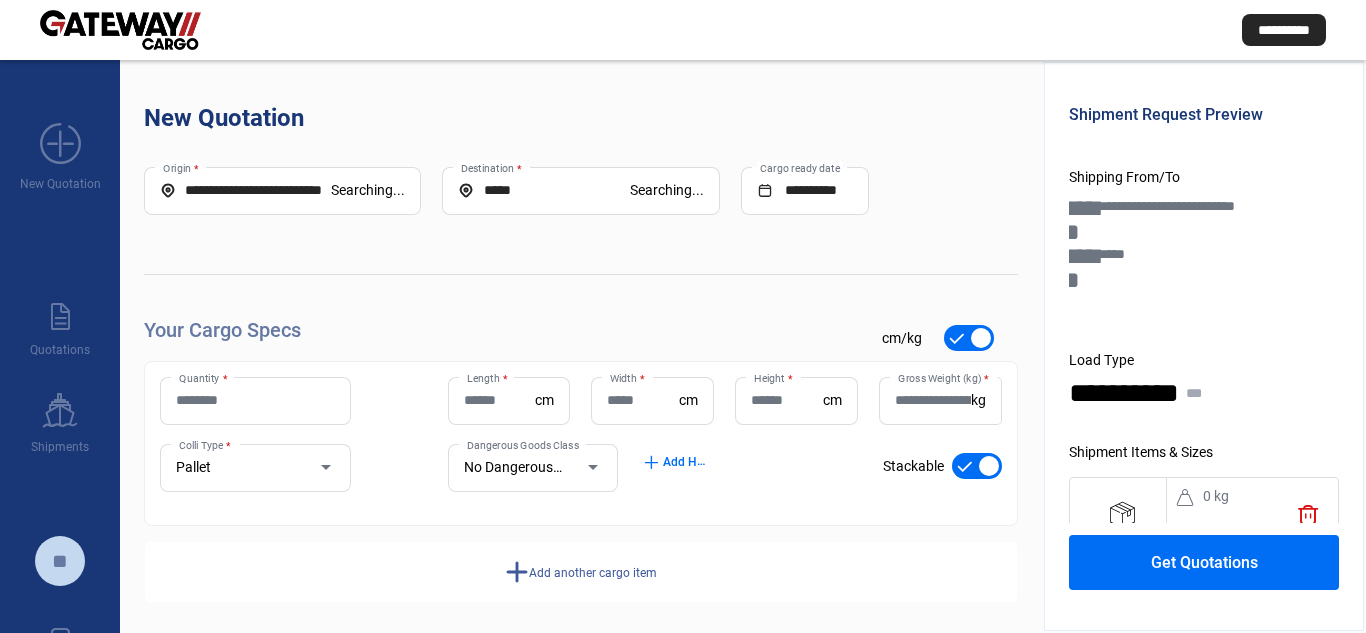 click on "Quantity *" at bounding box center (255, 401) 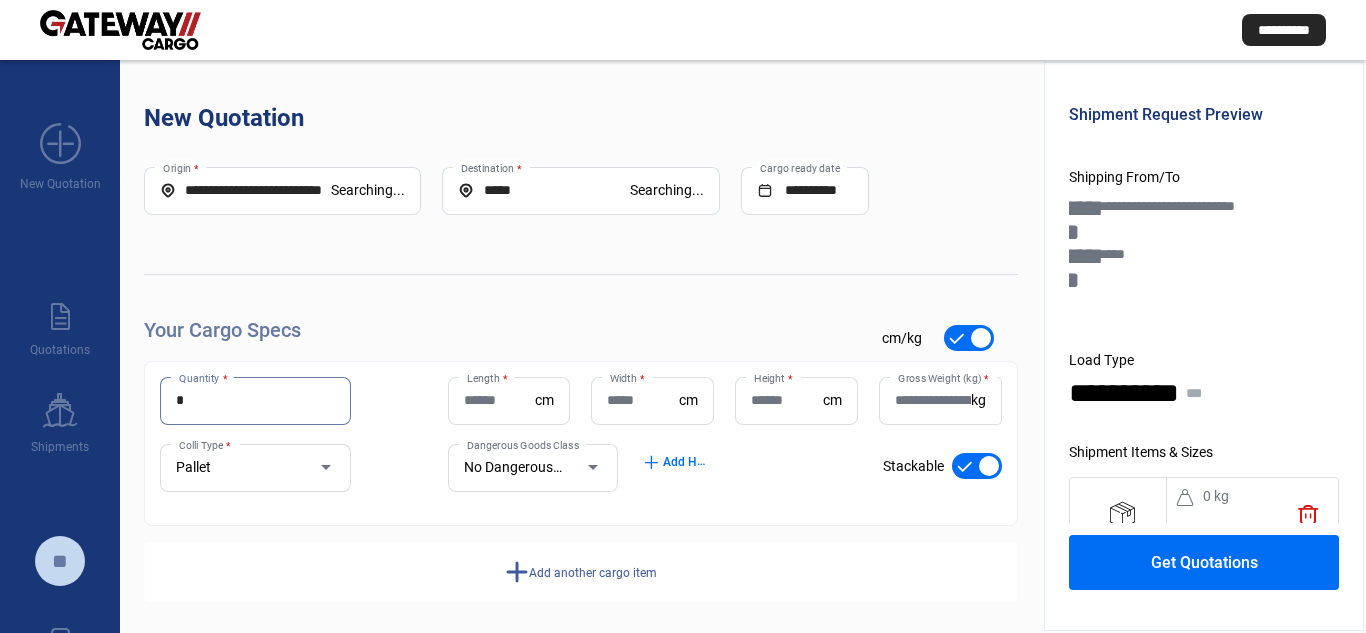 type on "*" 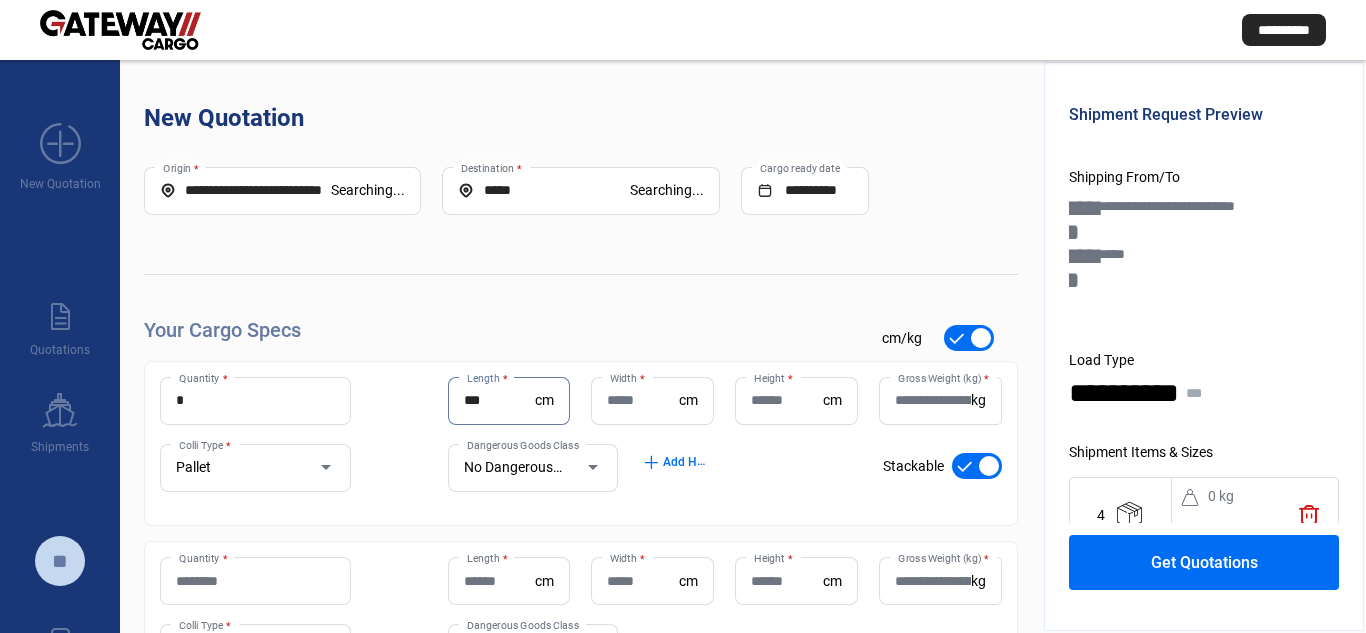 type on "***" 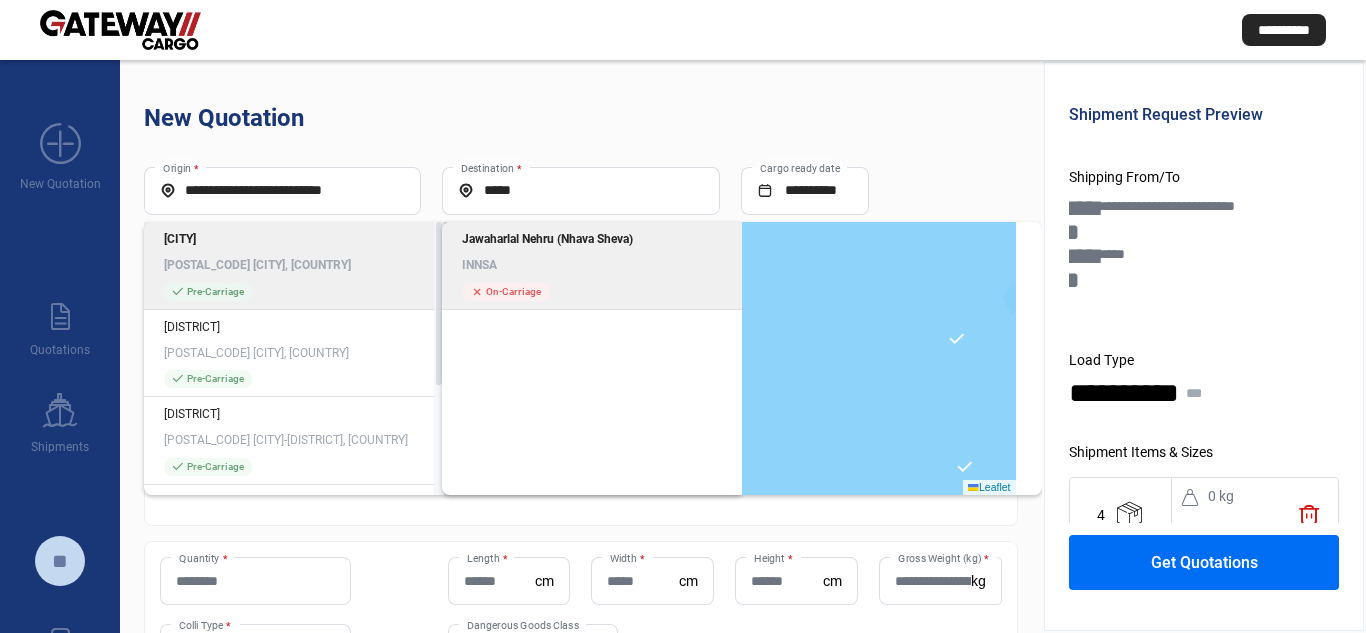 type on "**" 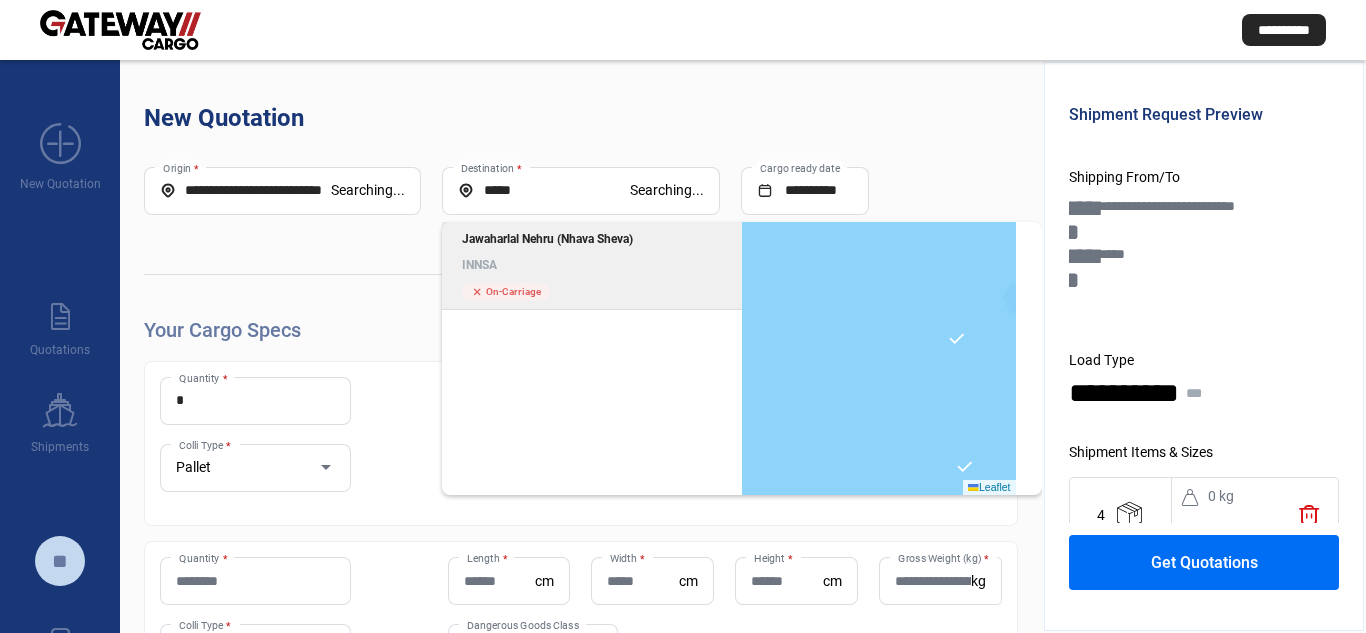 click on "INNSA" at bounding box center (592, 265) 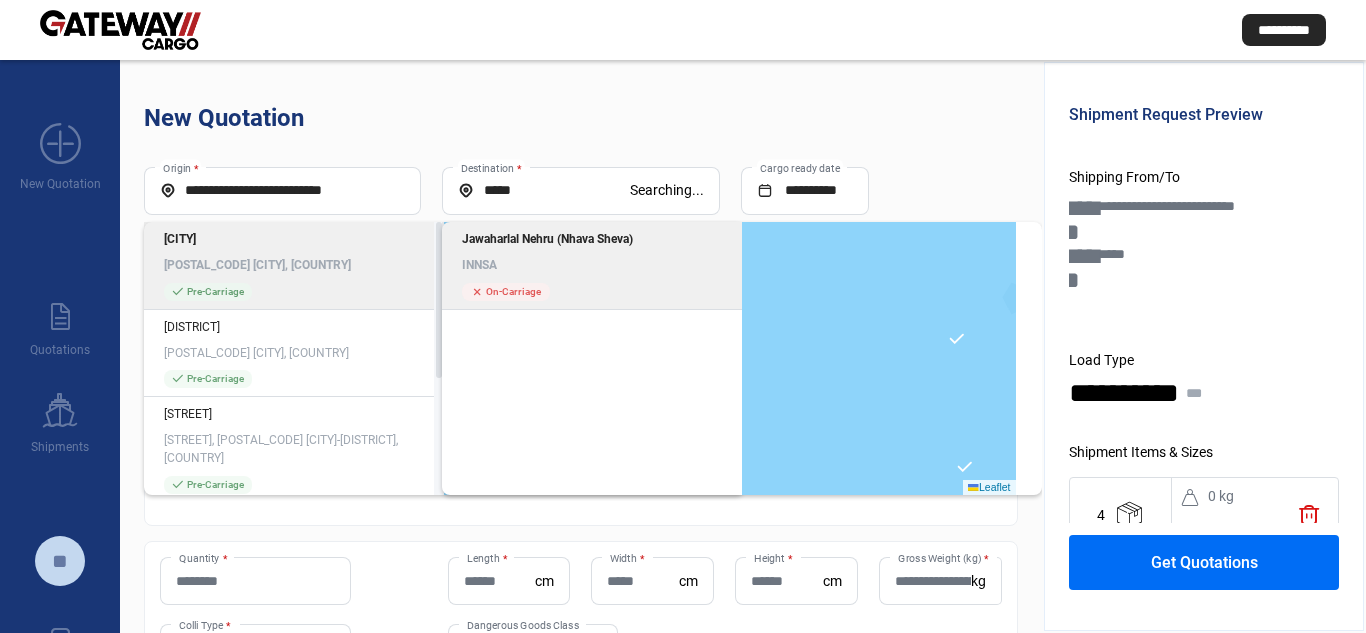 click on "[LOCATION]" at bounding box center (592, 266) 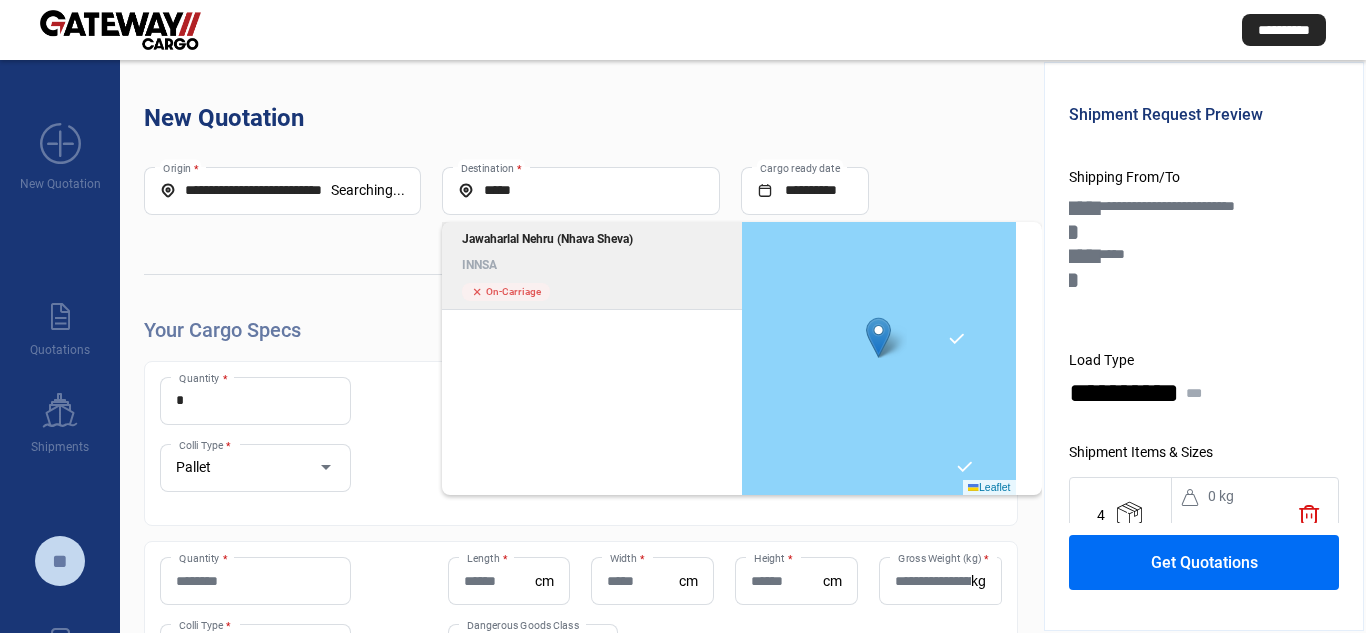 click on "**********" at bounding box center (581, 346) 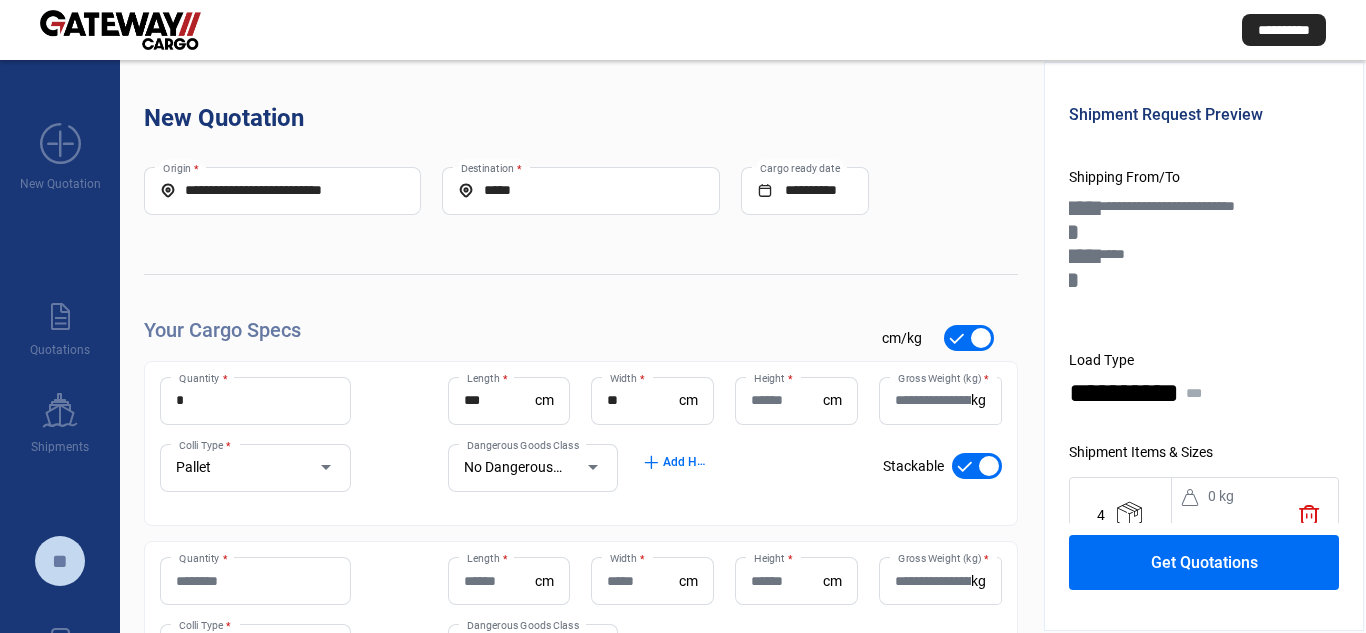 click on "**" at bounding box center [643, 400] 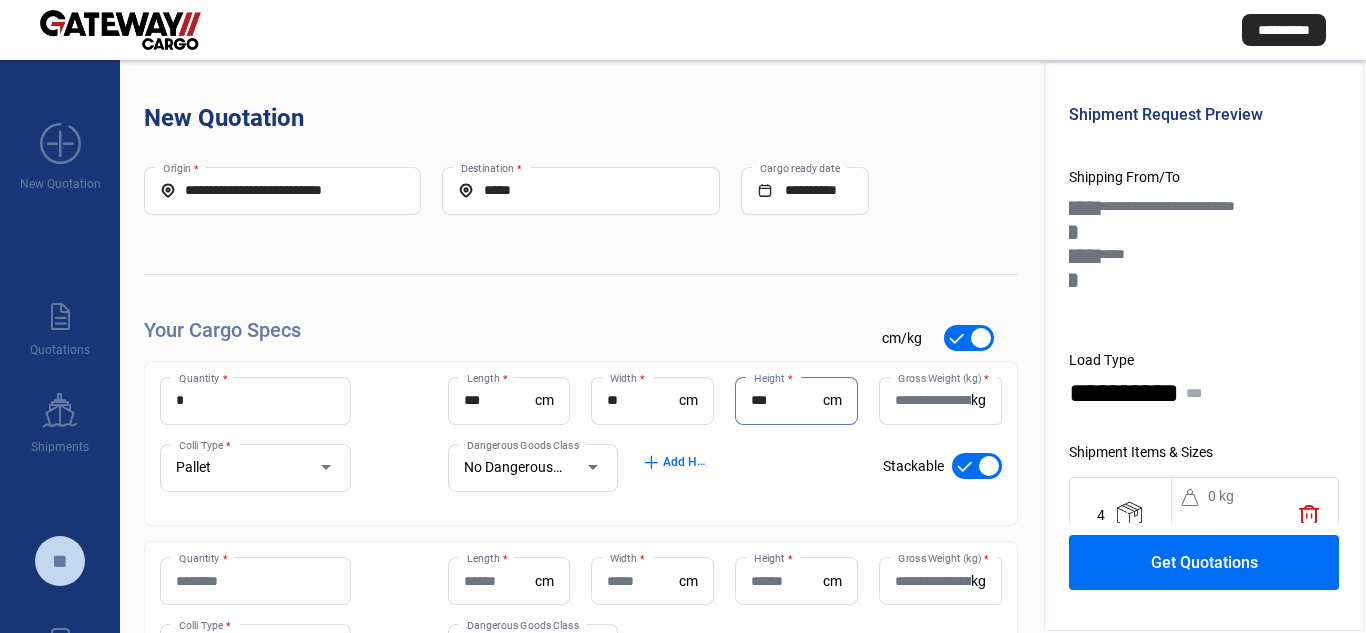 type on "***" 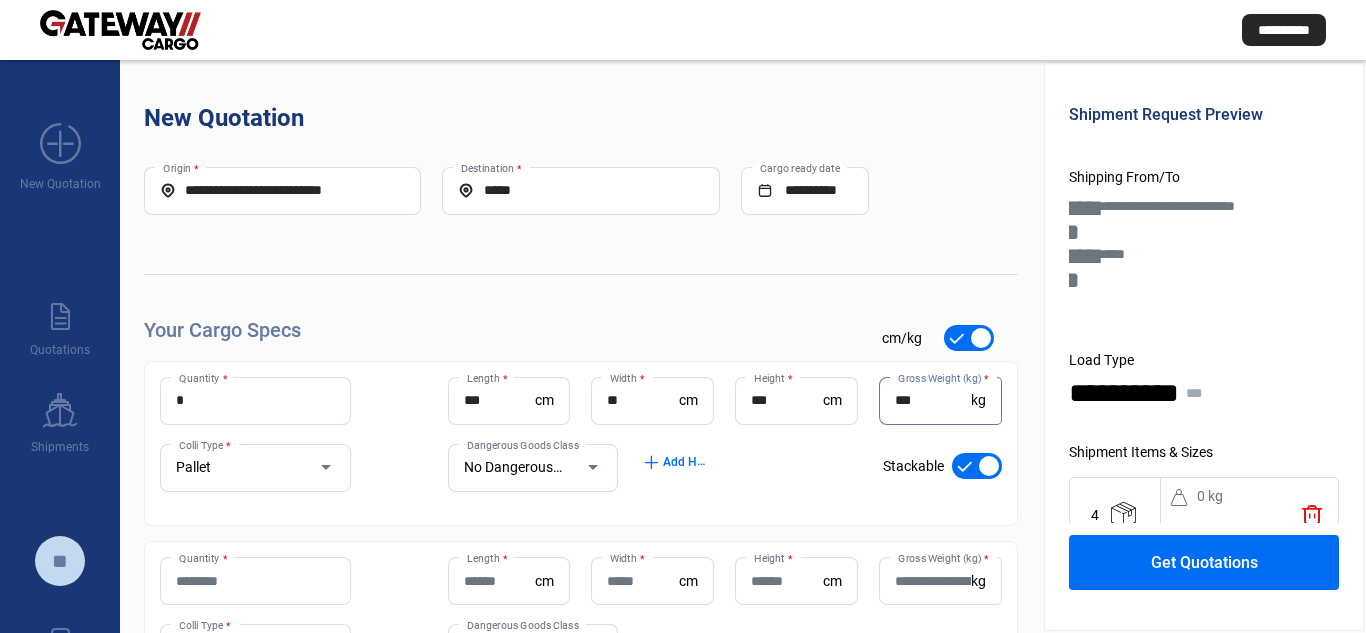 type on "***" 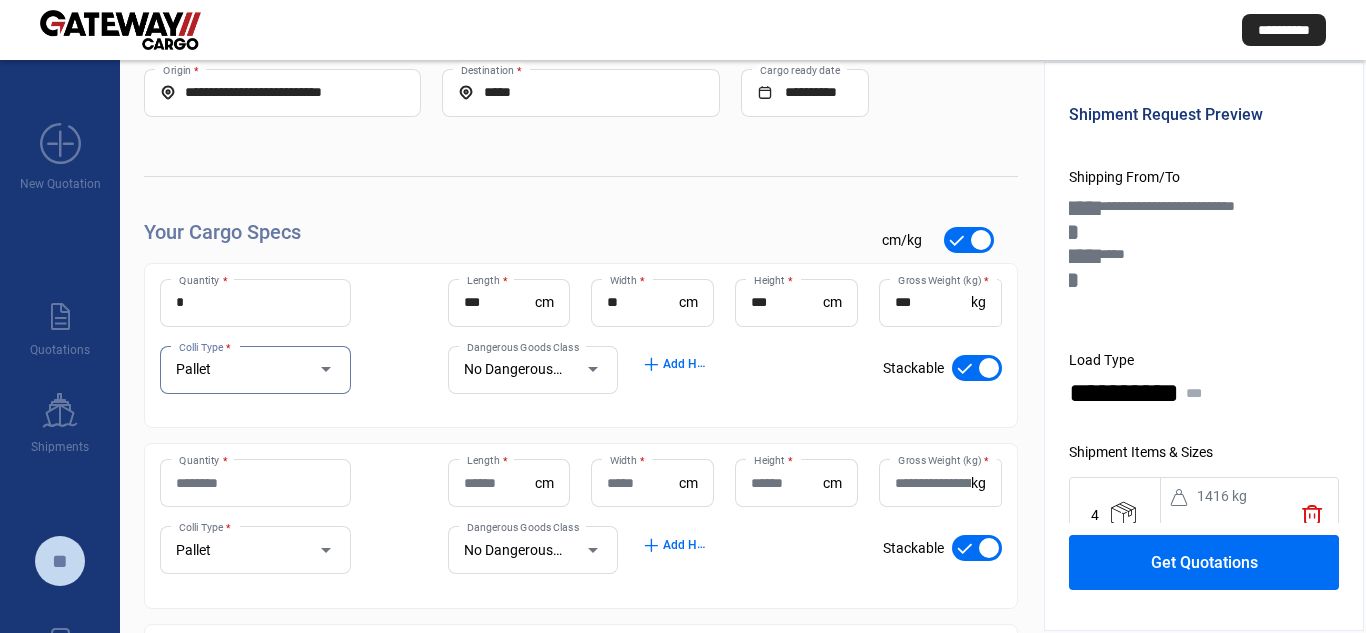 scroll, scrollTop: 200, scrollLeft: 0, axis: vertical 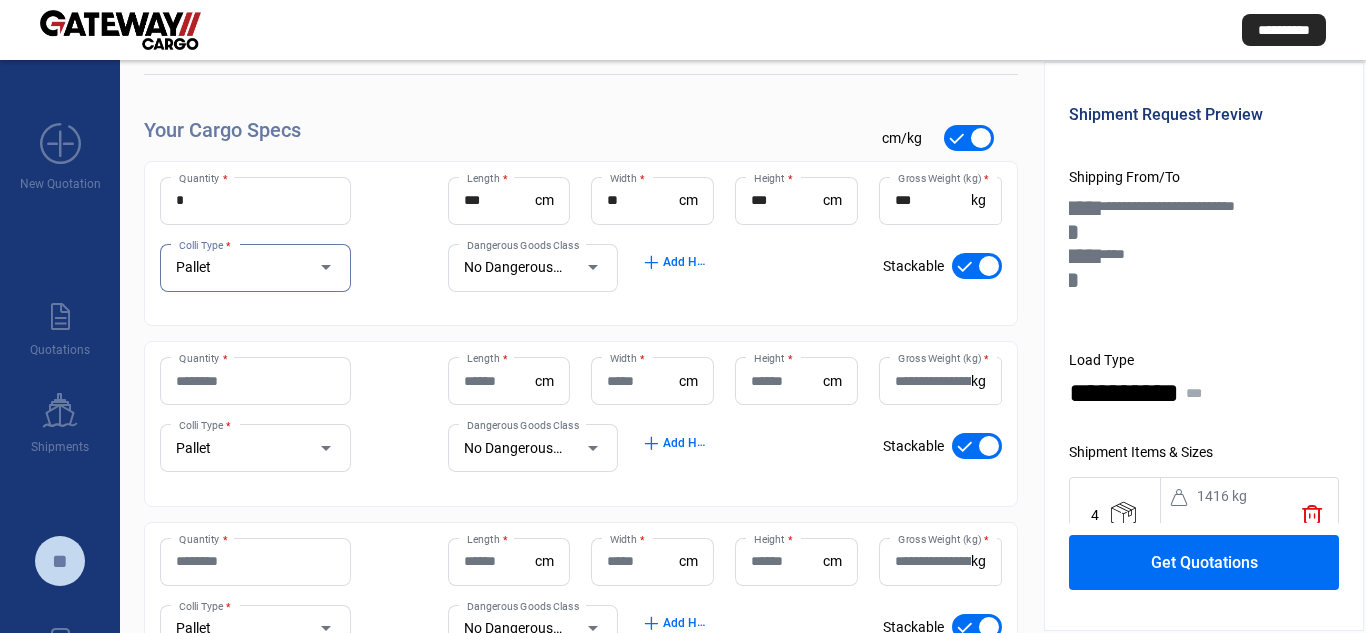 click on "Quantity *" at bounding box center [255, 381] 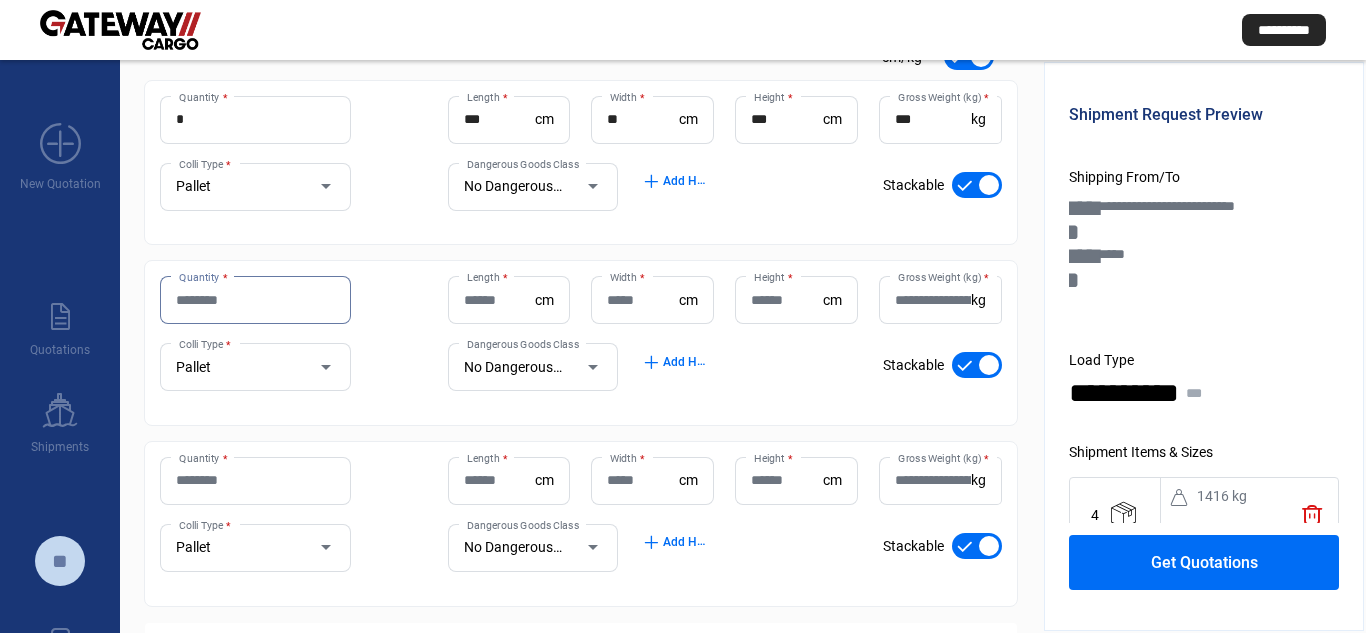 scroll, scrollTop: 372, scrollLeft: 0, axis: vertical 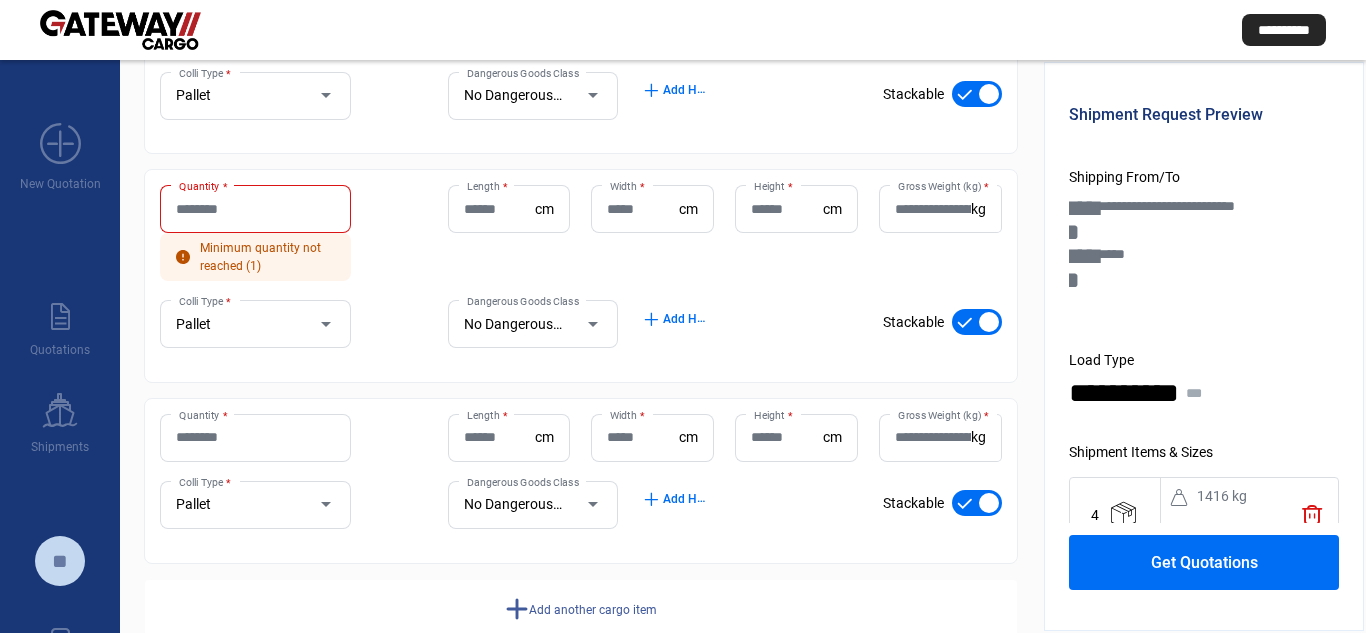 click on "Quantity *  Minimum quantity not reached (1)  Length  * cm Width  * cm Height  * cm Gross Weight (kg)  * kg Pallet Colli Type * No Dangerous Goods Dangerous Goods Class add  Add HS Codes check_mark    Stackable" at bounding box center [581, 276] 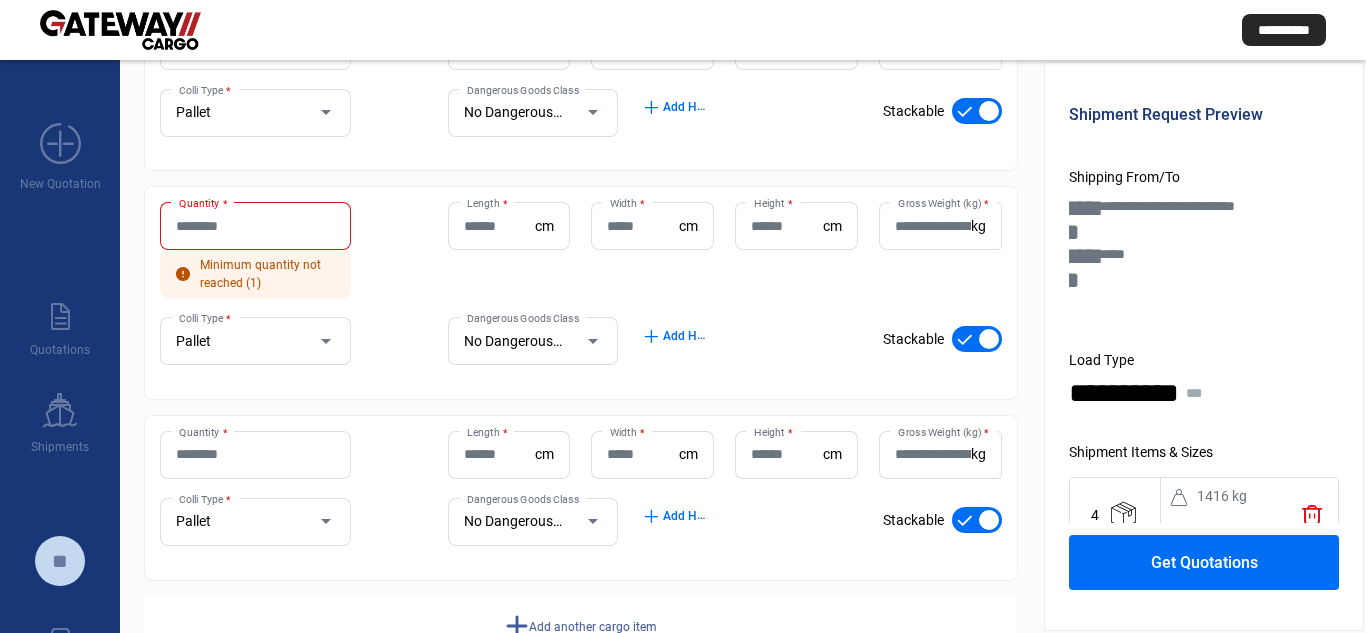 scroll, scrollTop: 372, scrollLeft: 0, axis: vertical 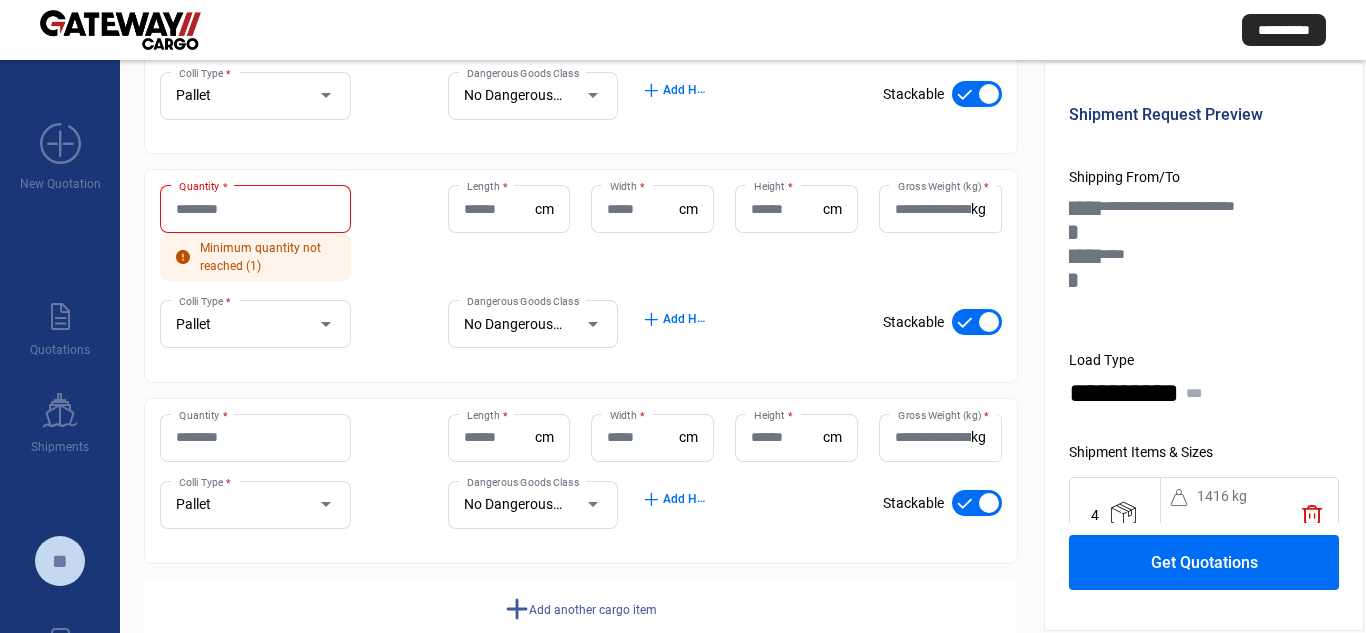 click on "Add HS Codes" at bounding box center (702, 498) 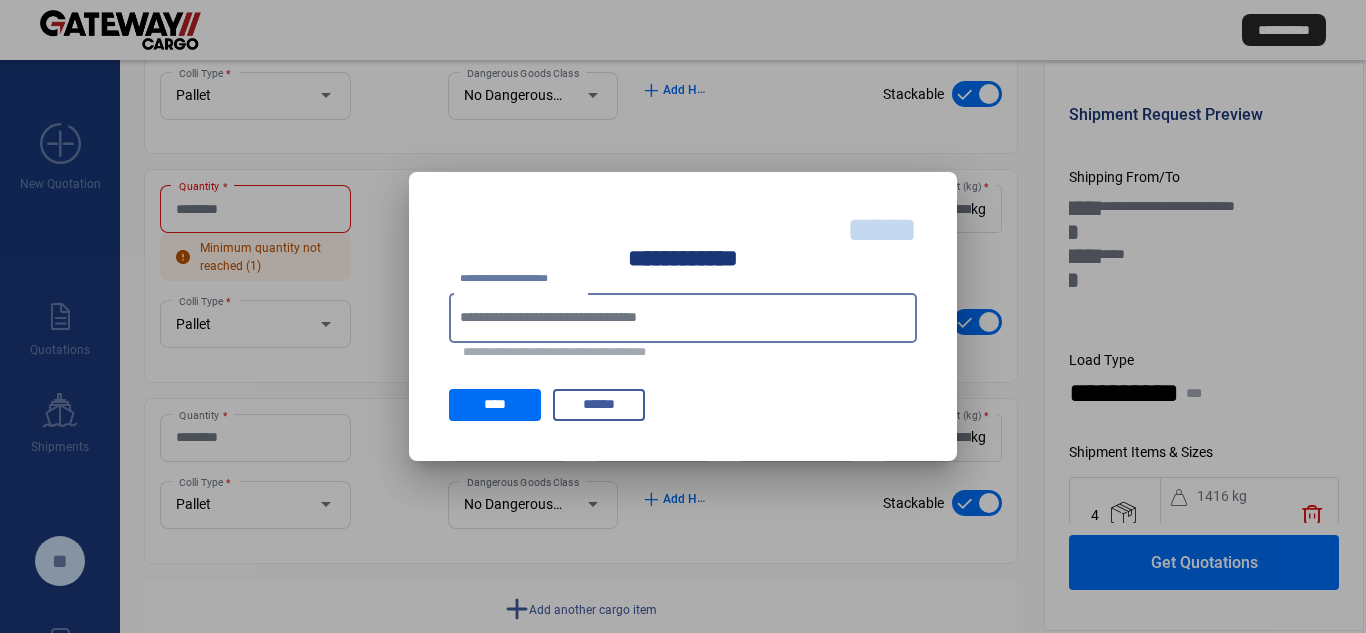 click on "*****" at bounding box center (882, 230) 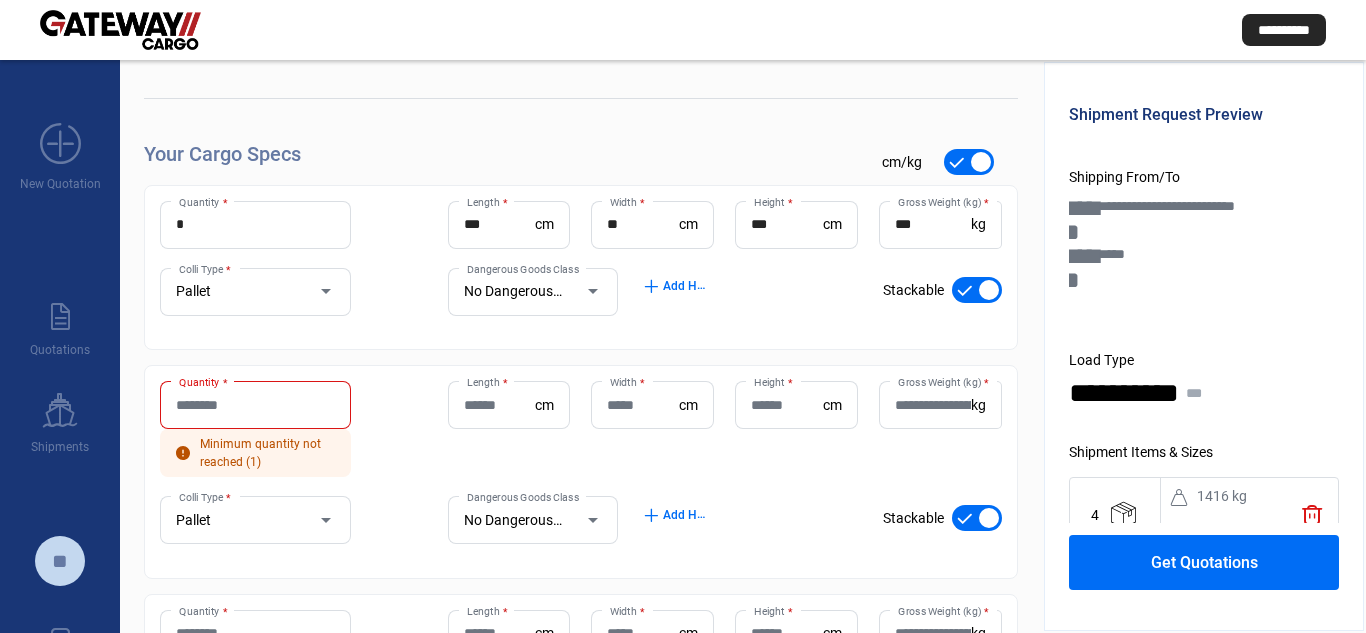 scroll, scrollTop: 172, scrollLeft: 0, axis: vertical 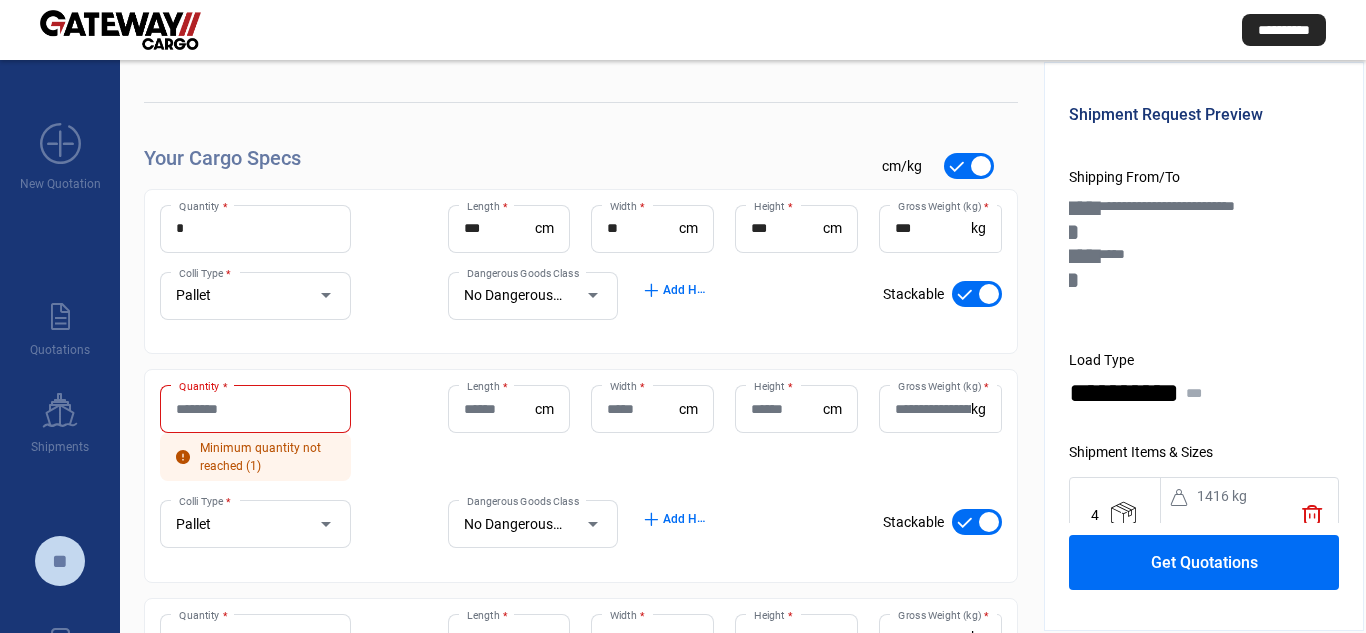 click on "Quantity *" at bounding box center (255, 409) 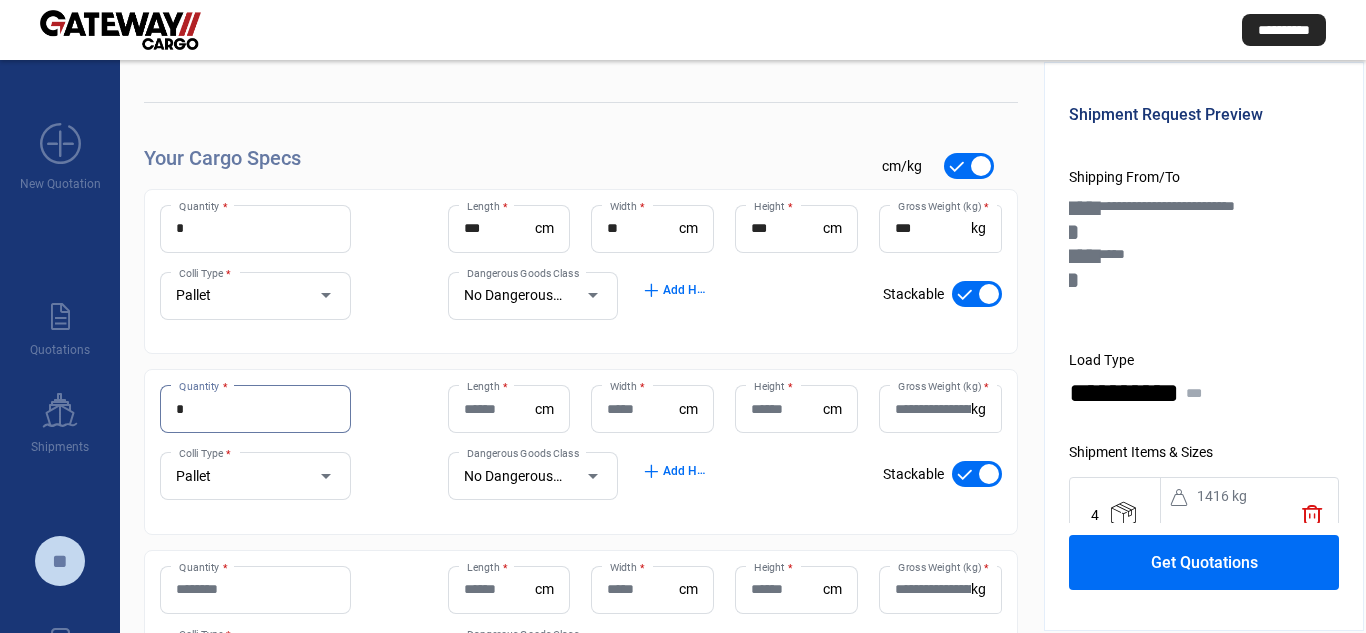 type on "*" 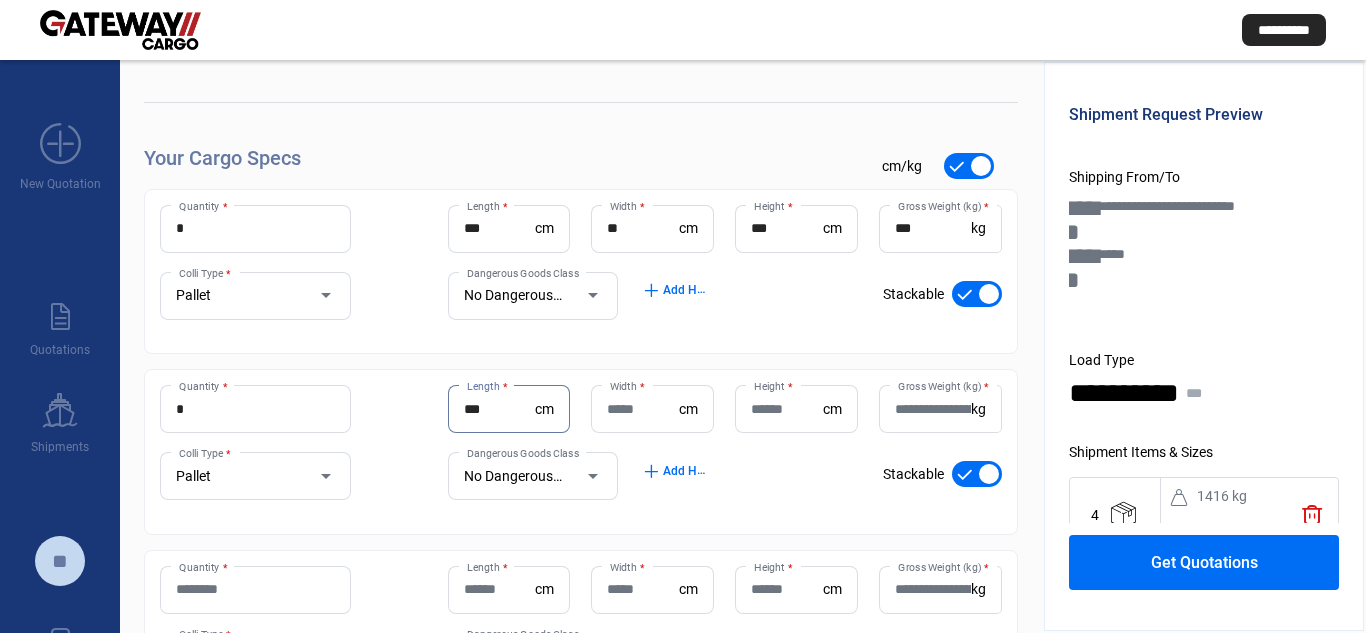 type on "***" 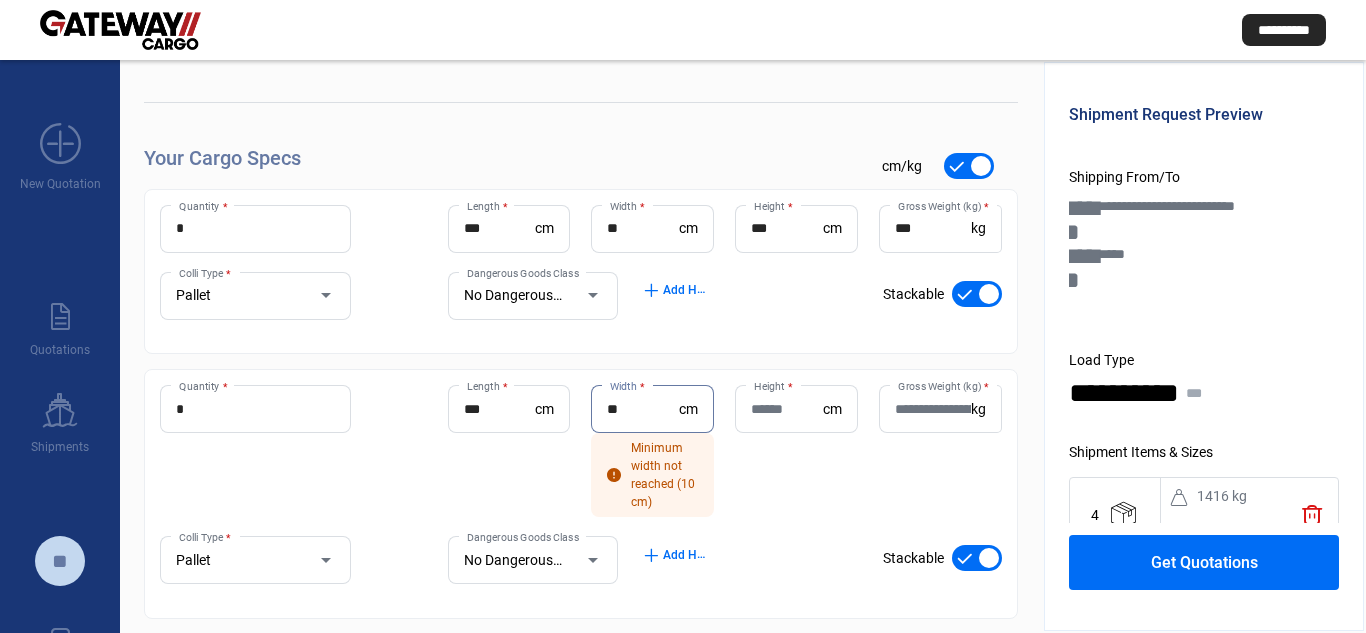 type on "**" 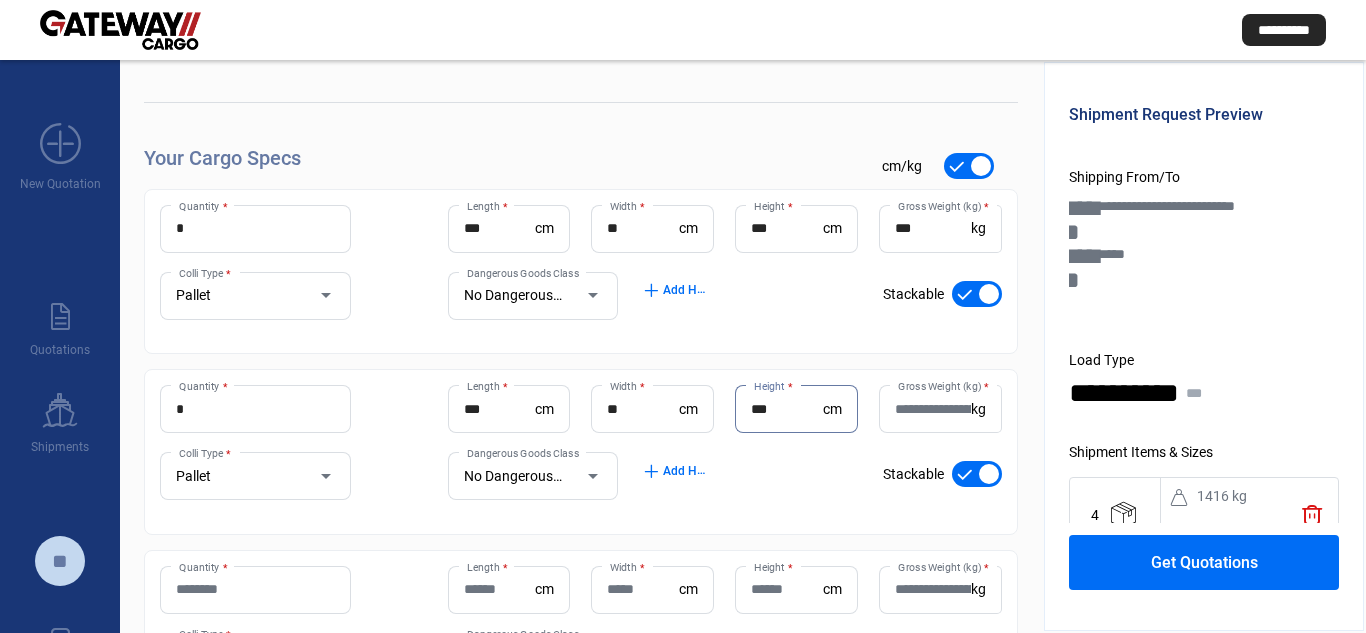 type on "***" 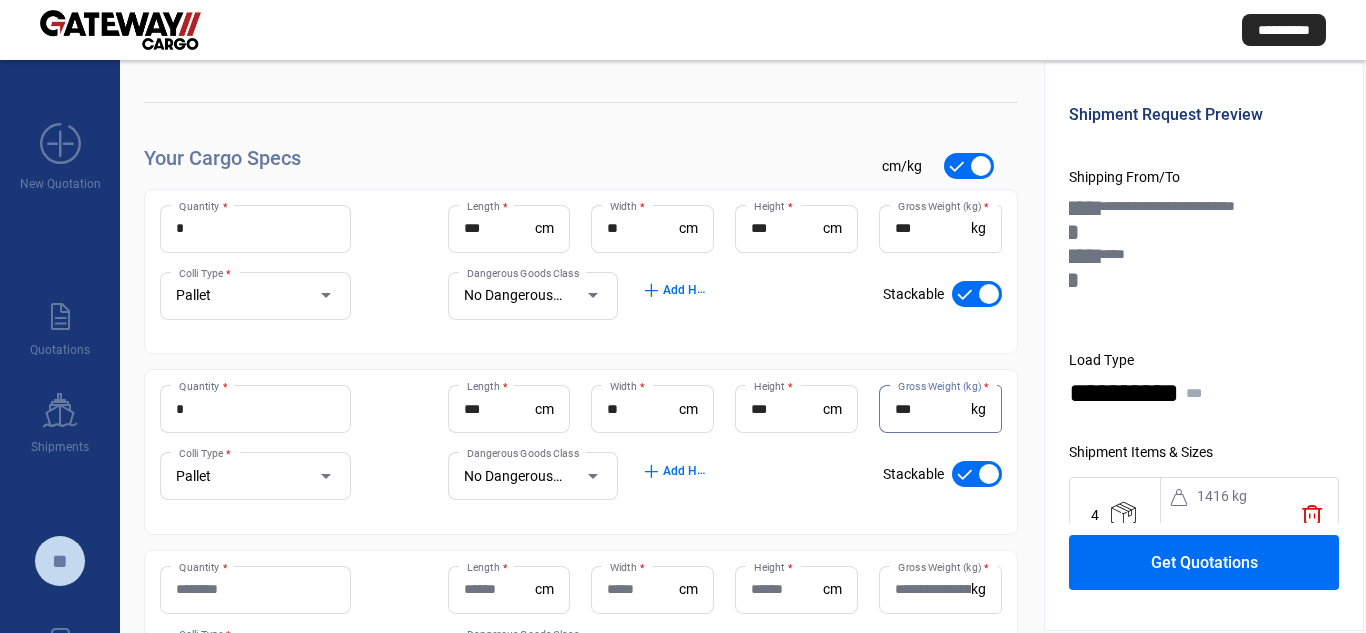 type on "***" 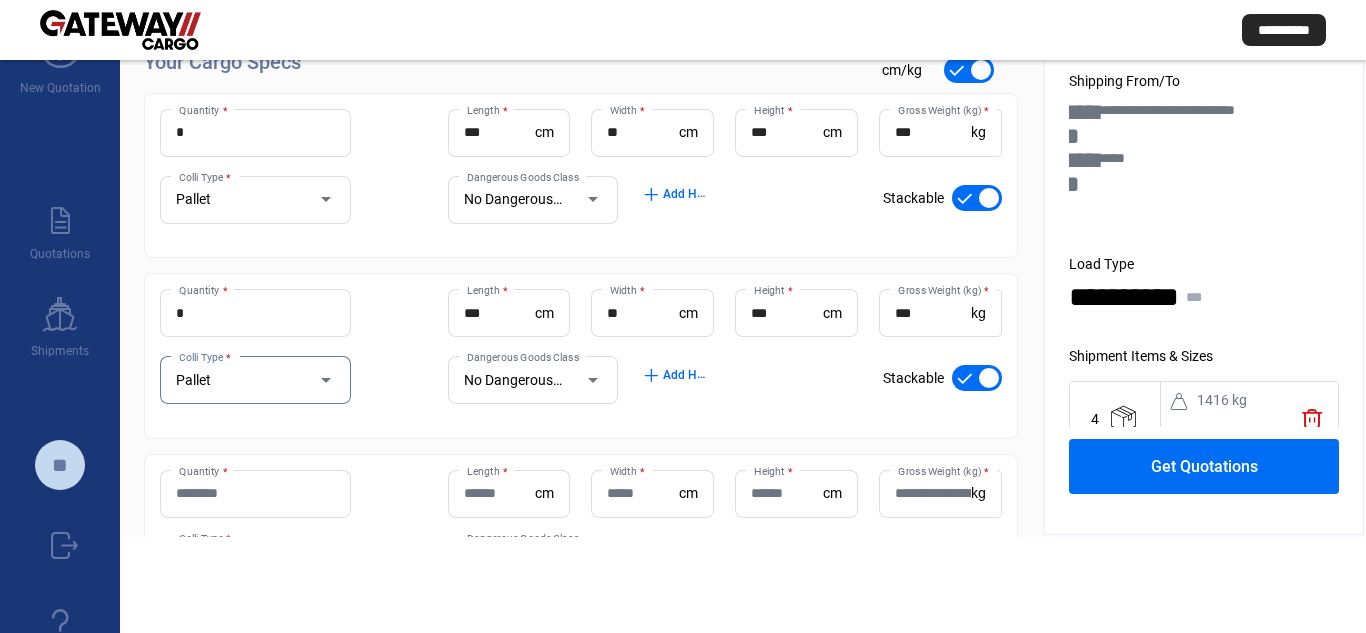 scroll, scrollTop: 186, scrollLeft: 0, axis: vertical 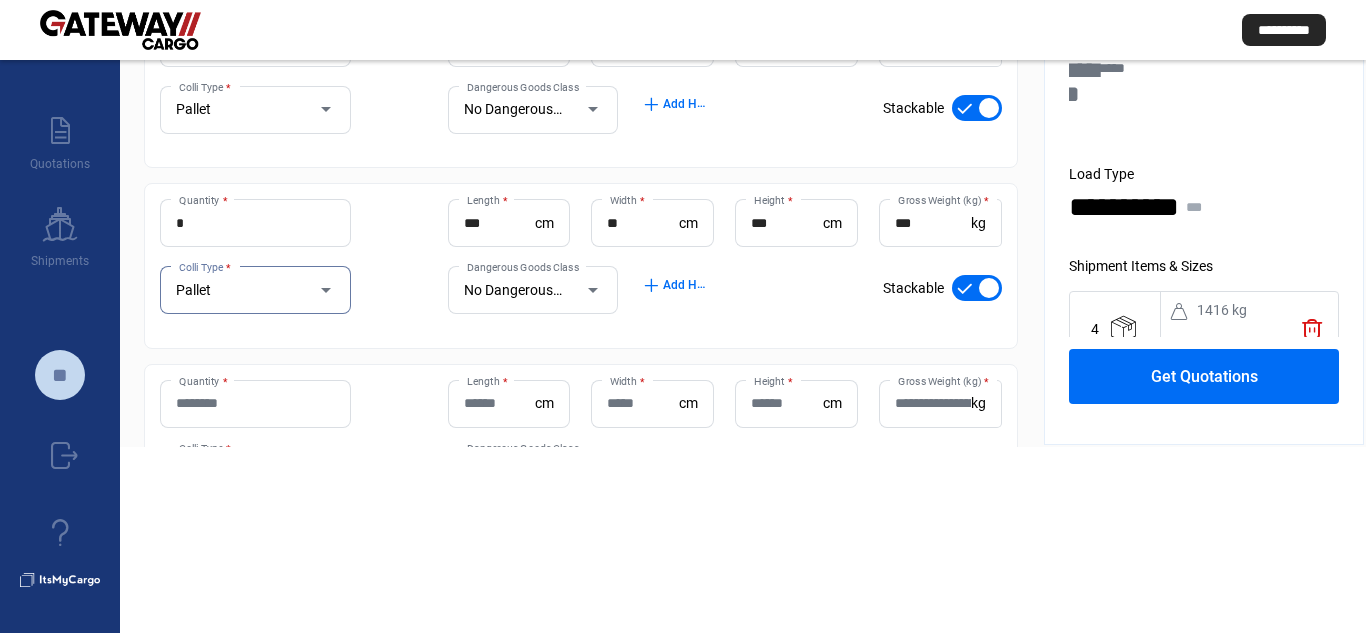 click on "Get Quotations" at bounding box center (1204, 376) 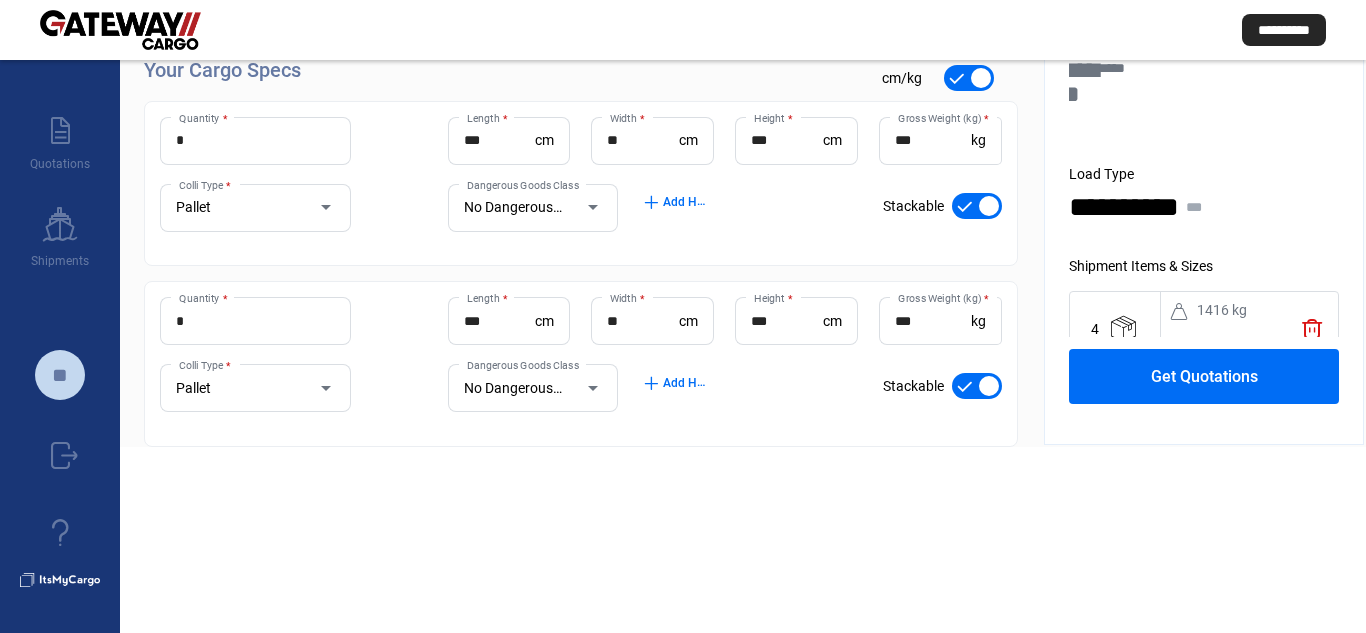 scroll, scrollTop: 72, scrollLeft: 0, axis: vertical 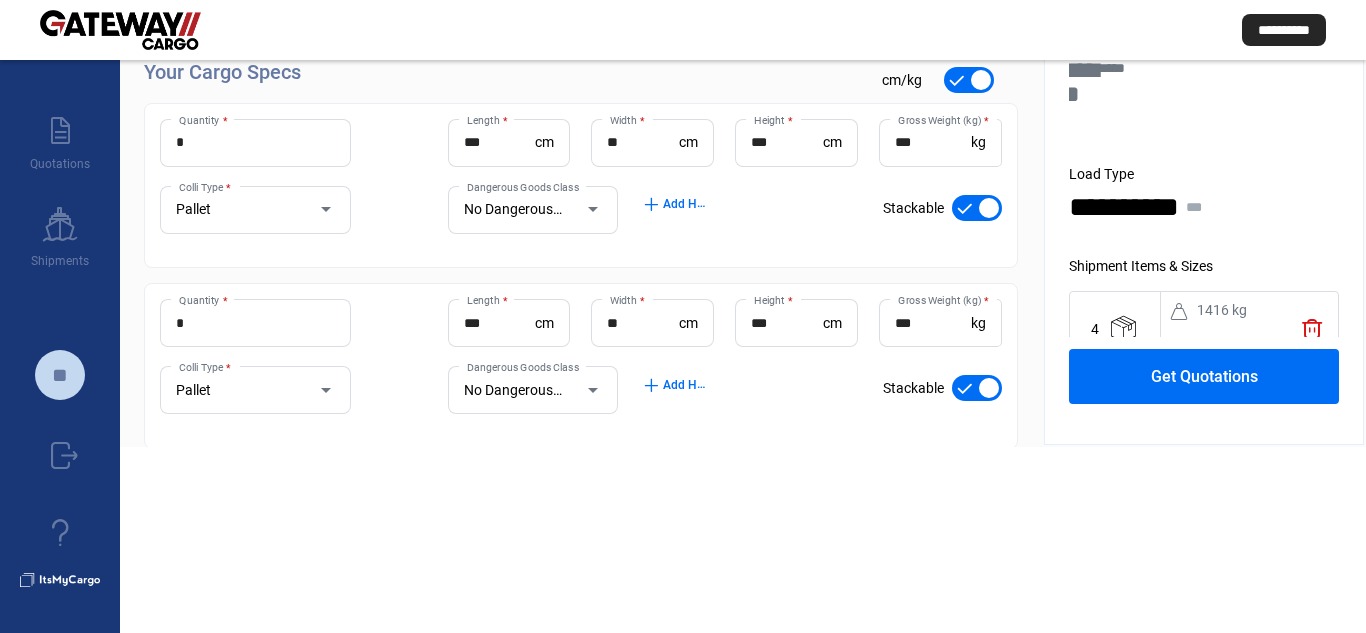 click on "Get Quotations" at bounding box center (1204, 376) 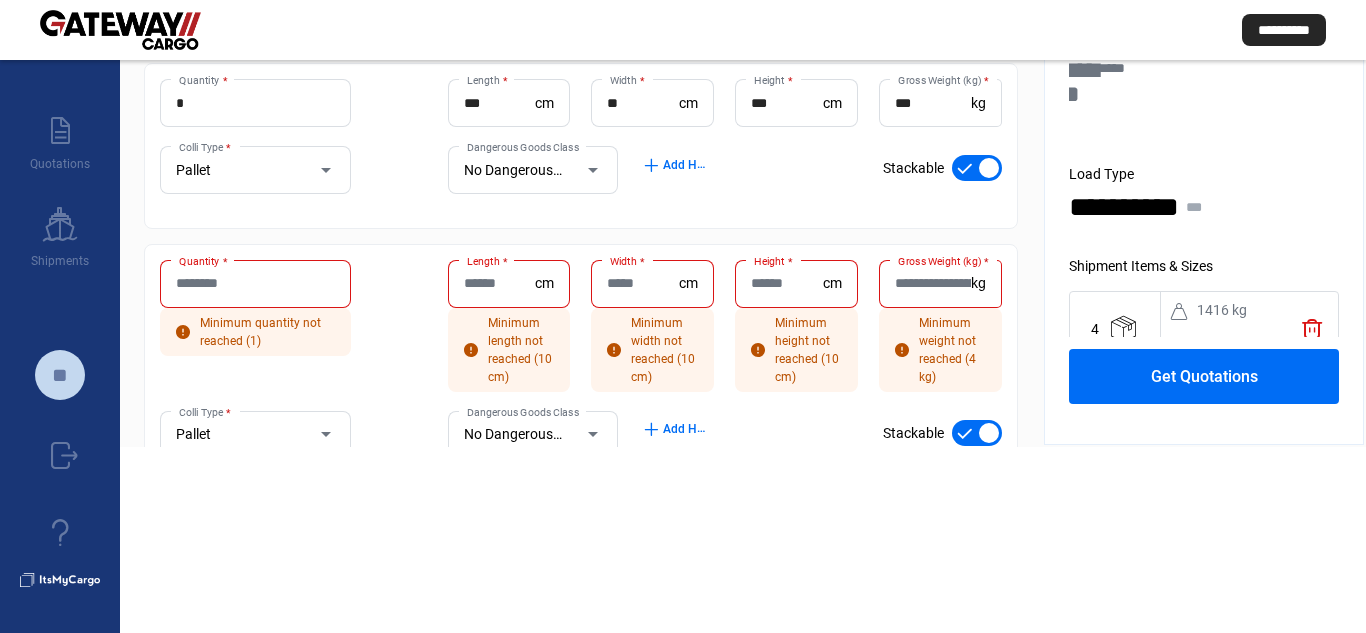 scroll, scrollTop: 256, scrollLeft: 0, axis: vertical 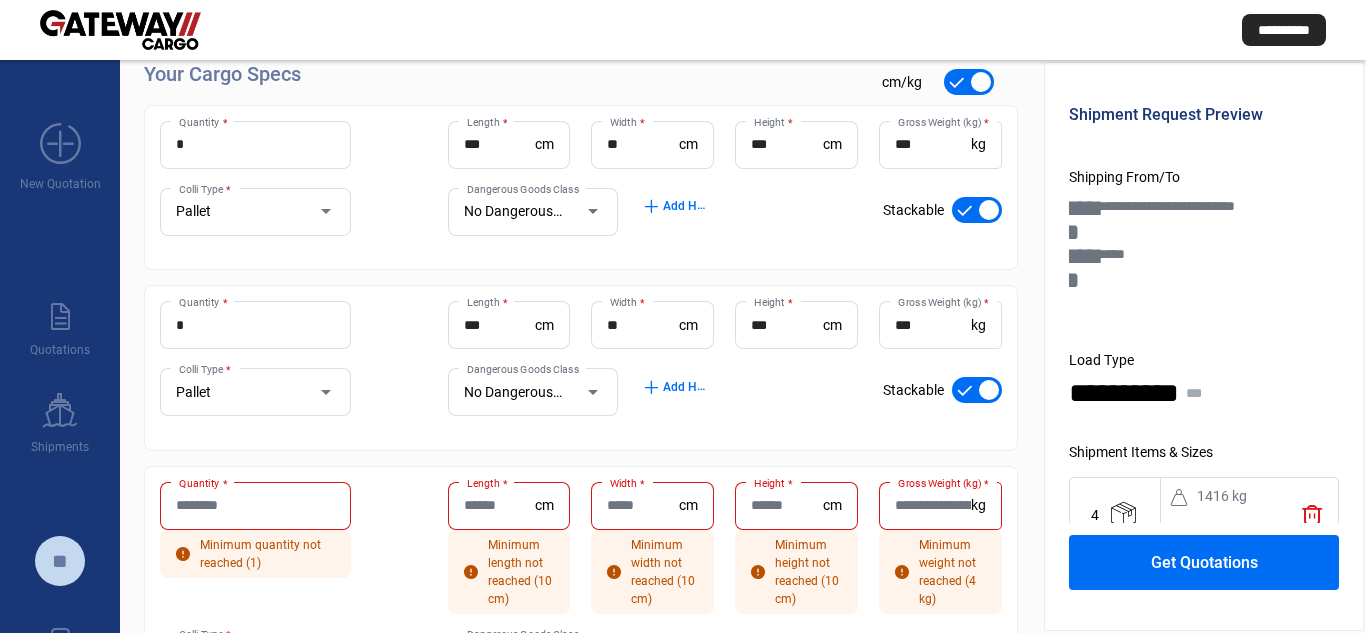 click on "Get Quotations" at bounding box center [1204, 562] 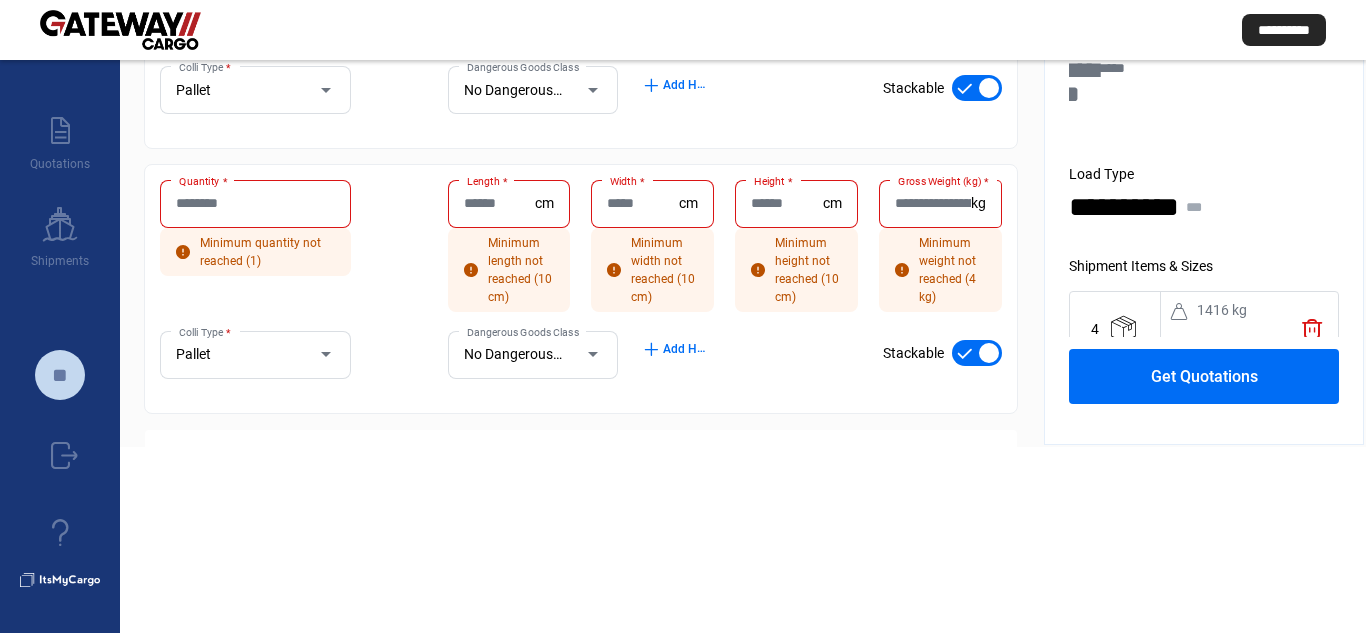 scroll, scrollTop: 256, scrollLeft: 0, axis: vertical 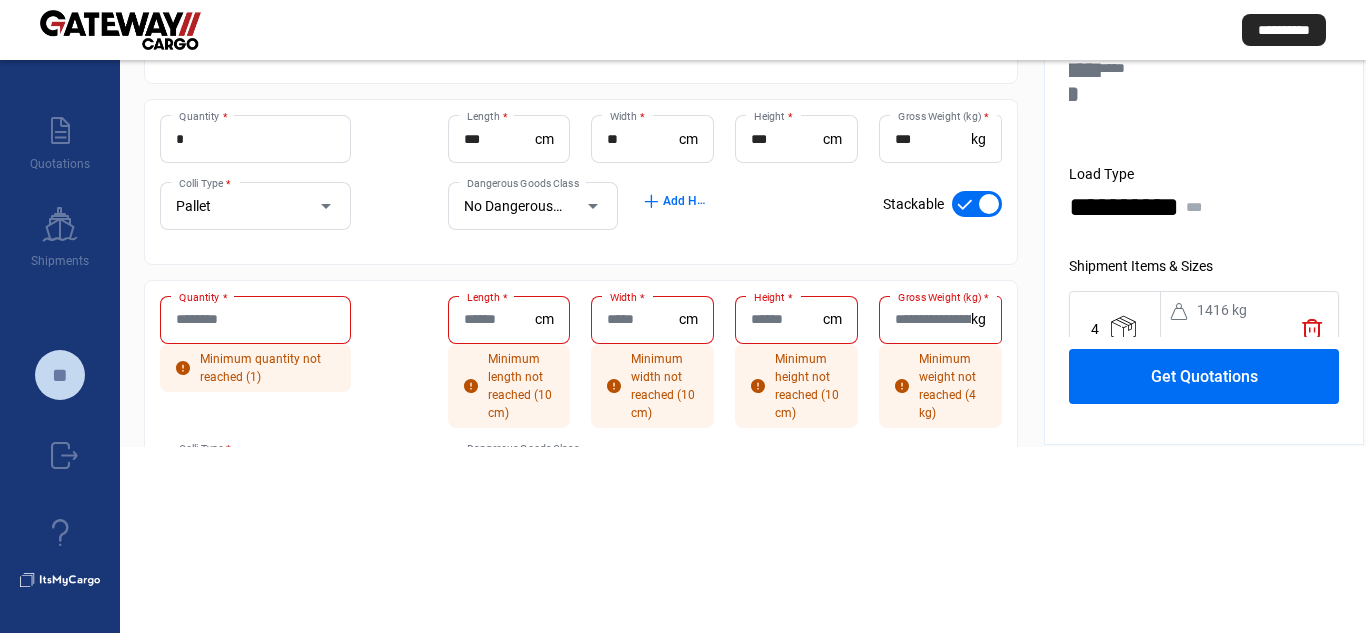 type 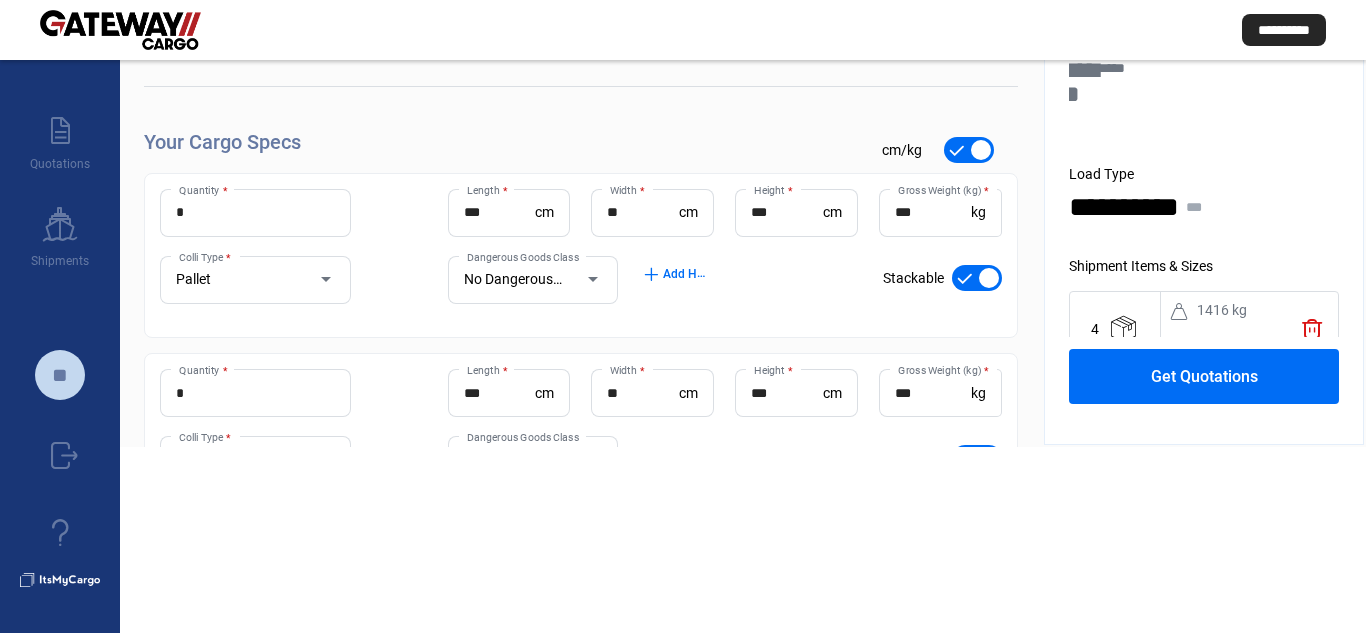 scroll, scrollTop: 0, scrollLeft: 0, axis: both 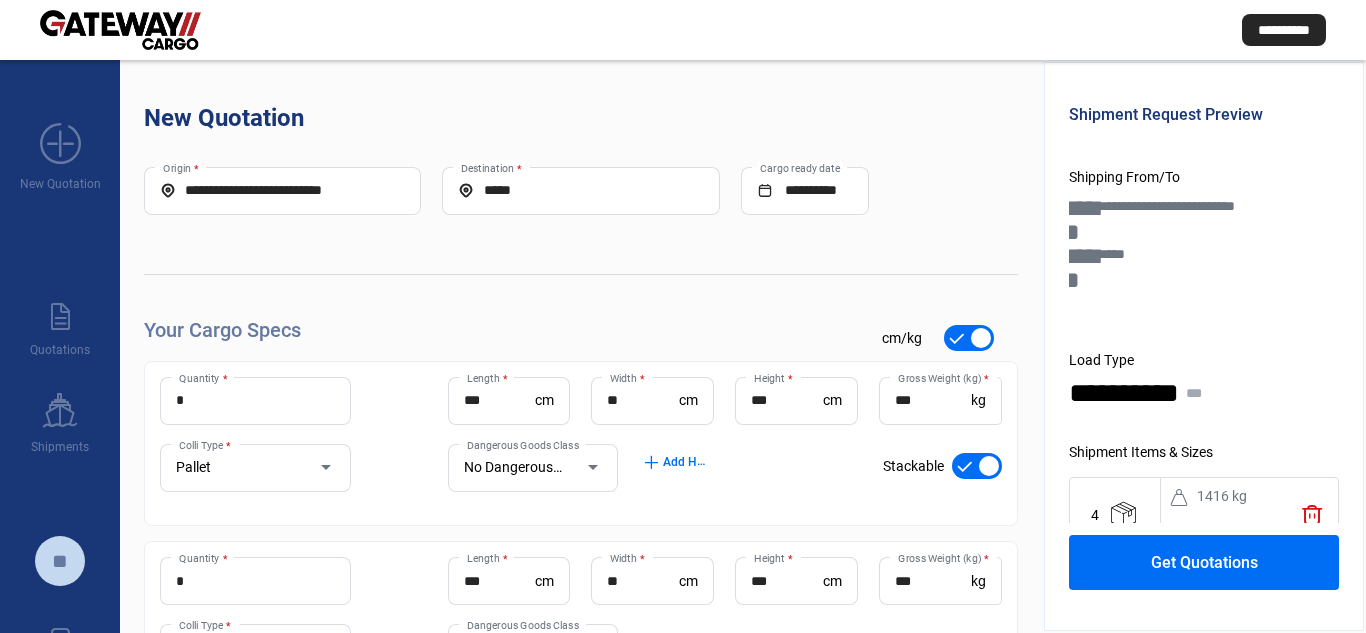 click on "New Quotation" at bounding box center [224, 118] 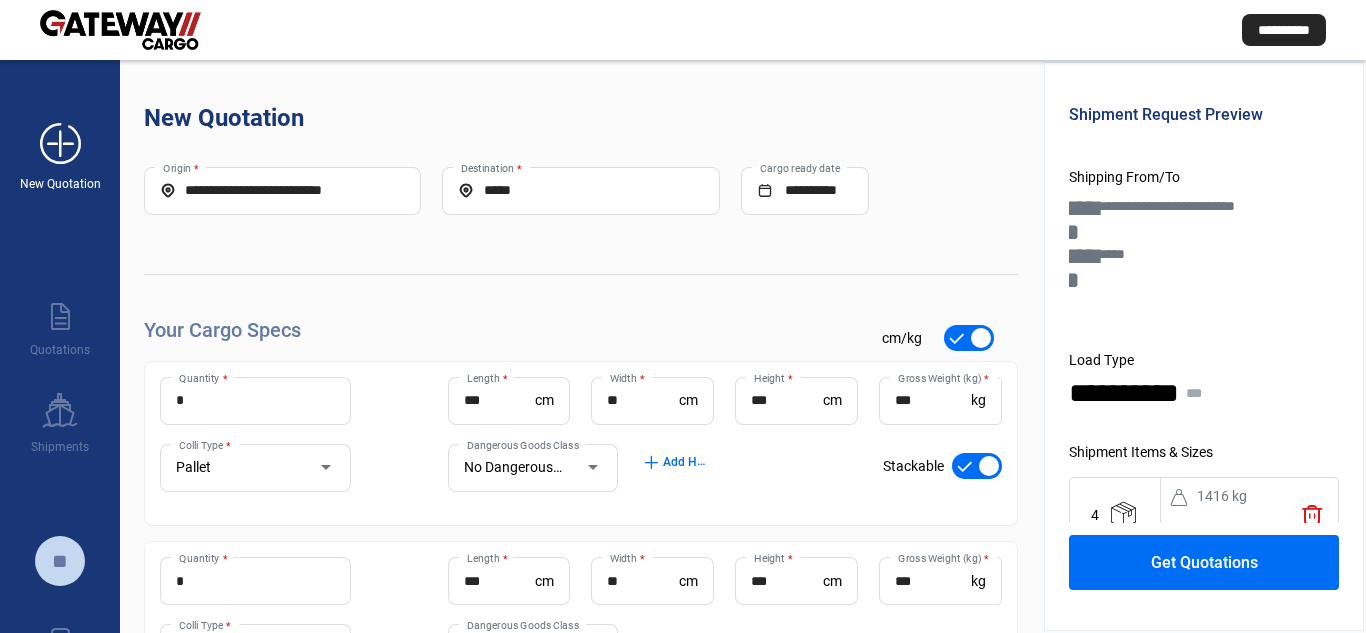 click on "add_new" at bounding box center (60, 144) 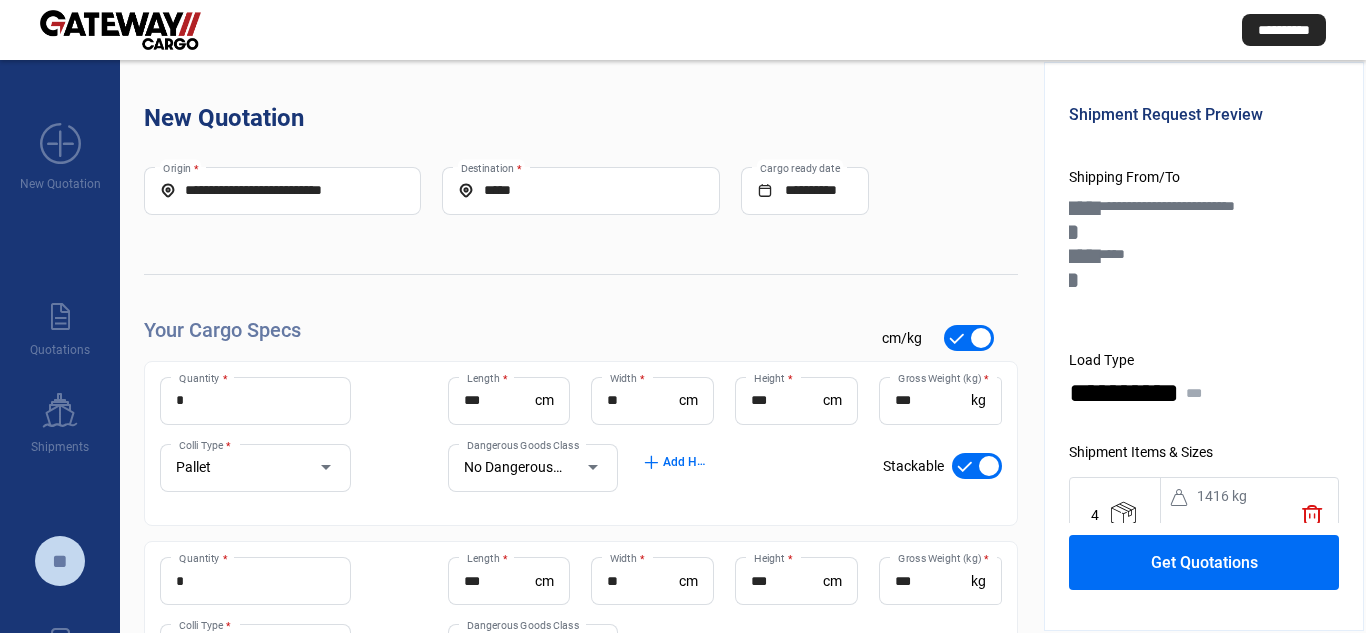 click at bounding box center [120, 30] 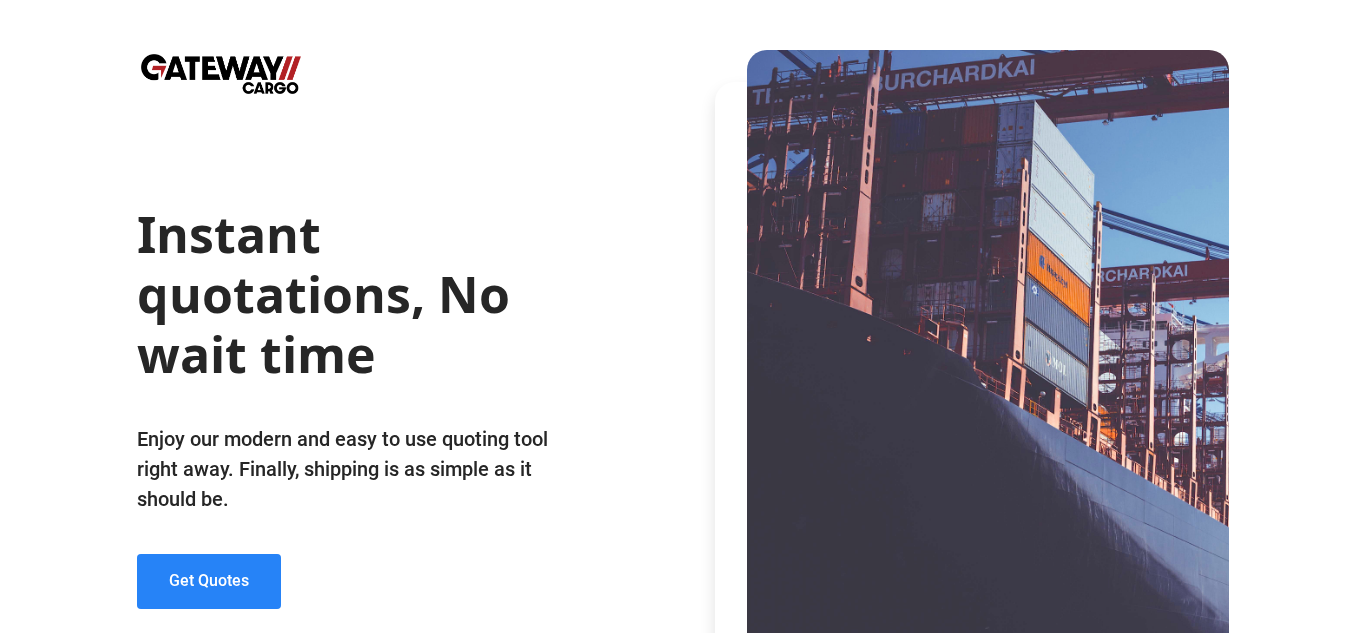 click on "Get Quotes" at bounding box center [209, 581] 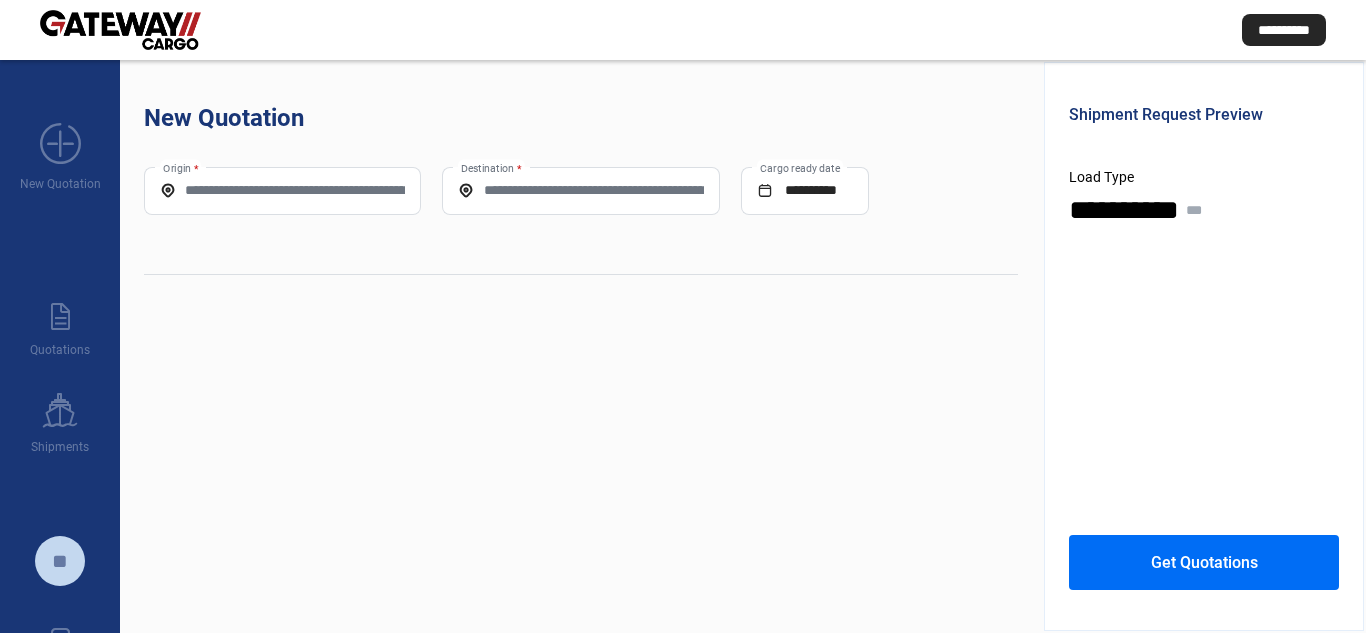 click on "Origin *" at bounding box center [282, 191] 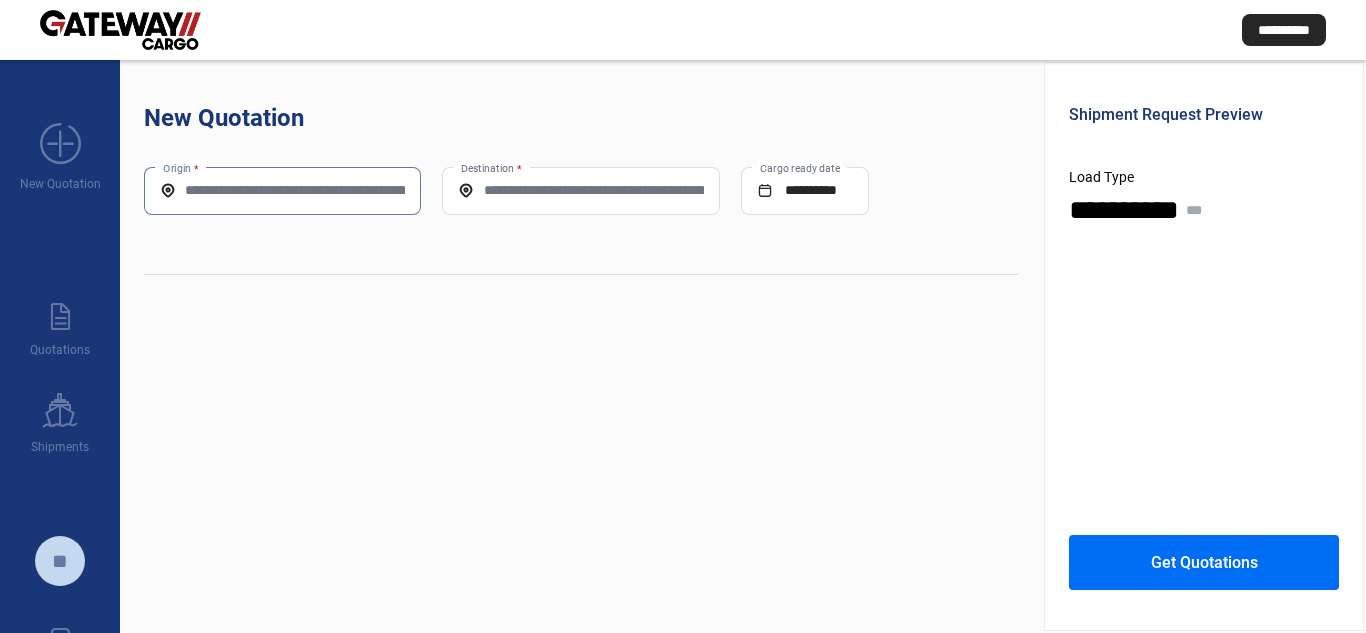 click on "Origin *" at bounding box center [282, 190] 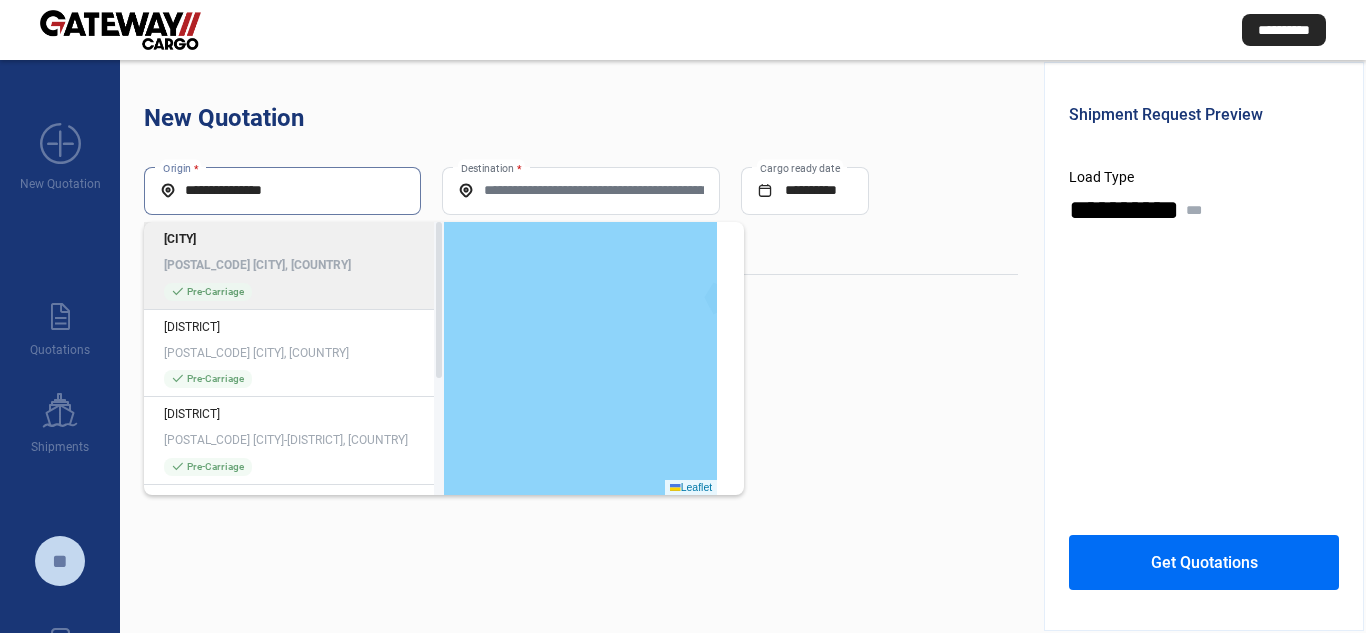 type on "**********" 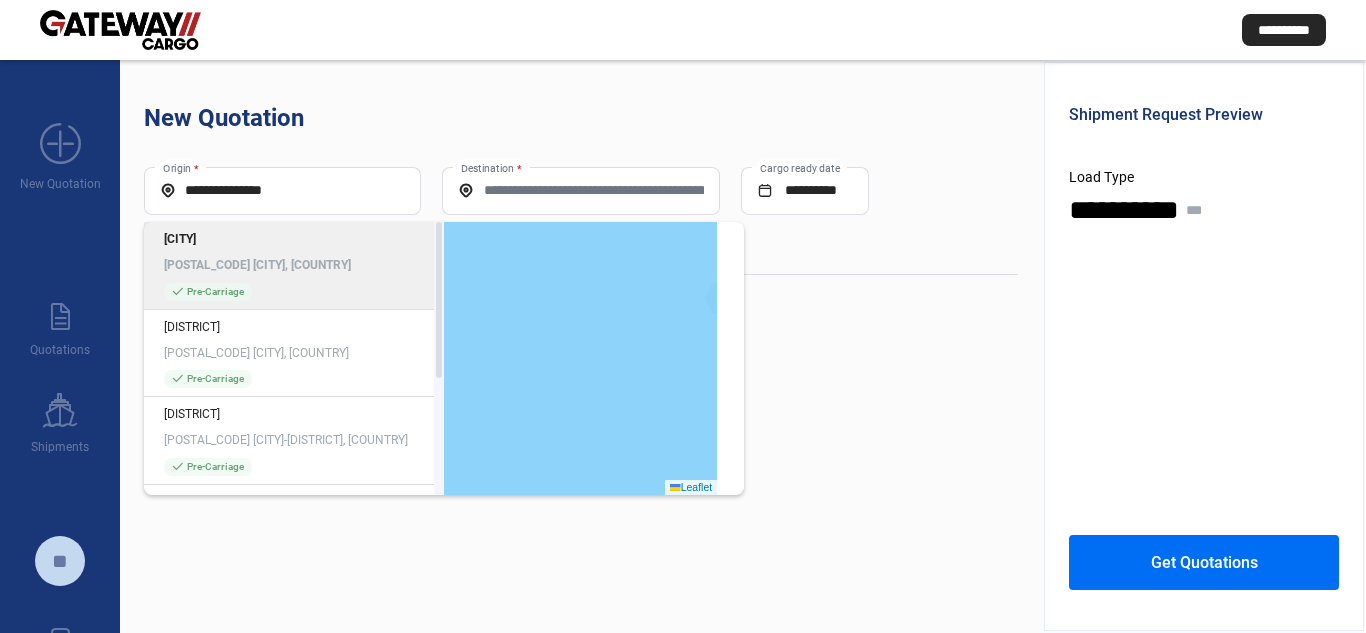 click on "[POSTAL_CODE] [CITY], [COUNTRY]" at bounding box center (294, 265) 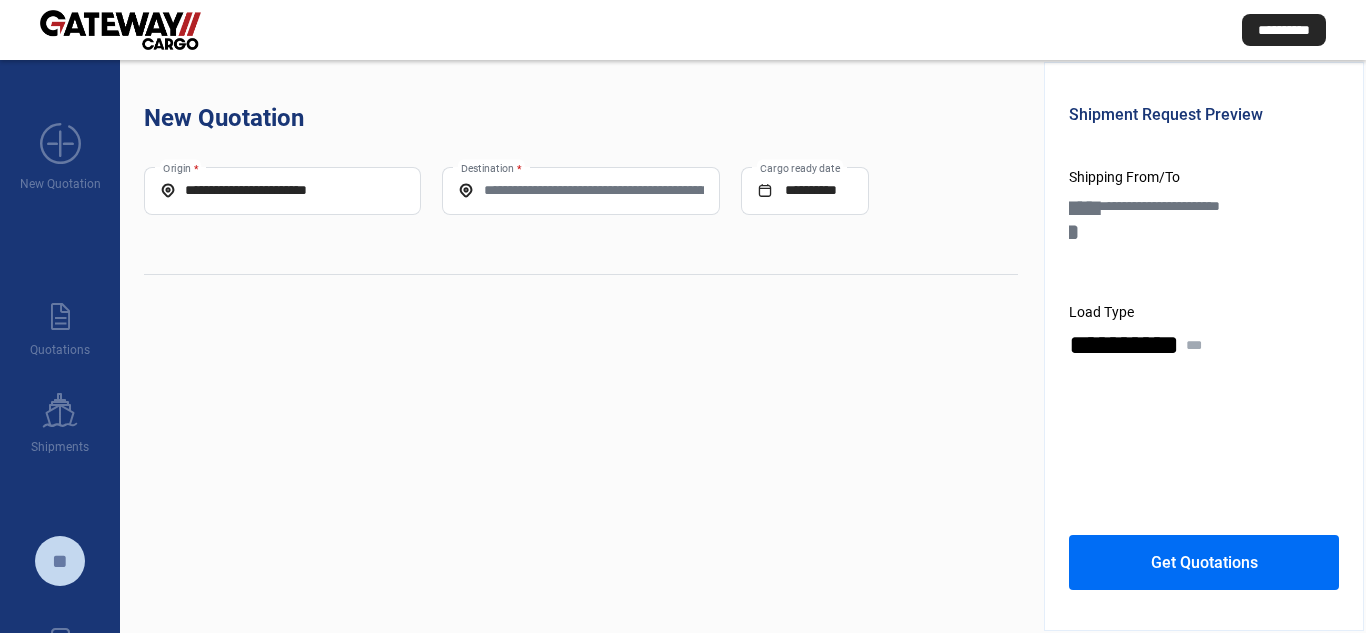 click on "Destination *" at bounding box center (580, 191) 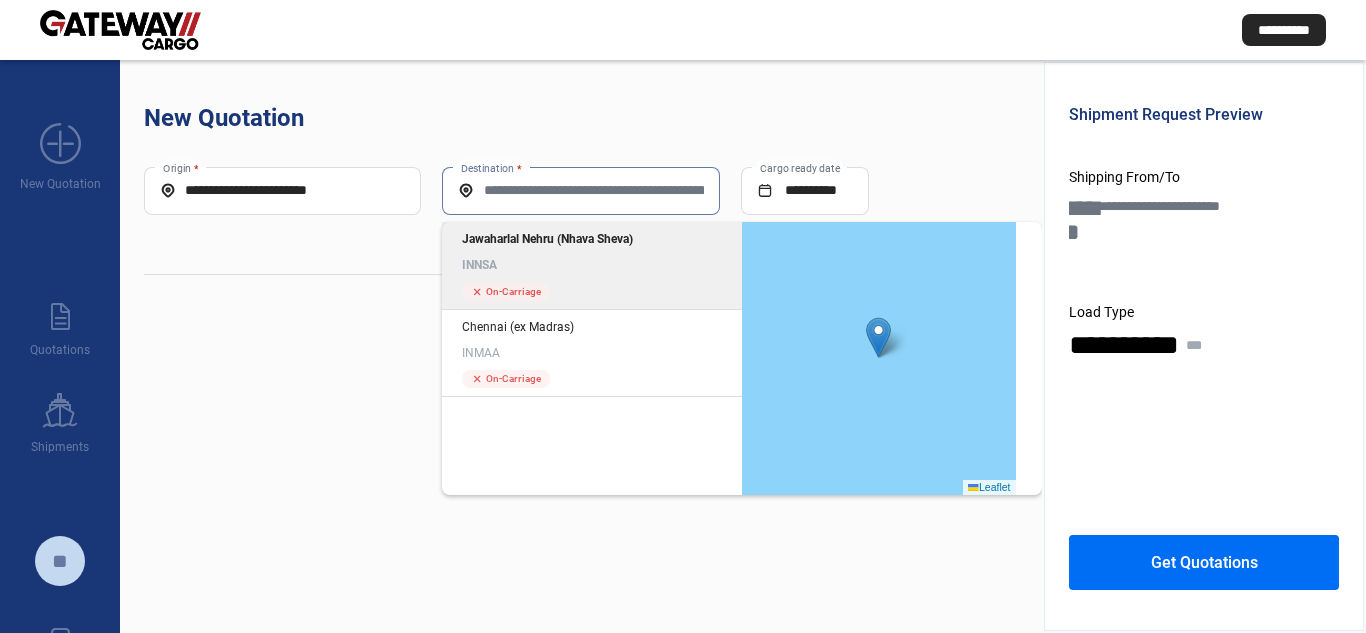 click on "Jawaharlal Nehru (Nhava Sheva)" at bounding box center [592, 239] 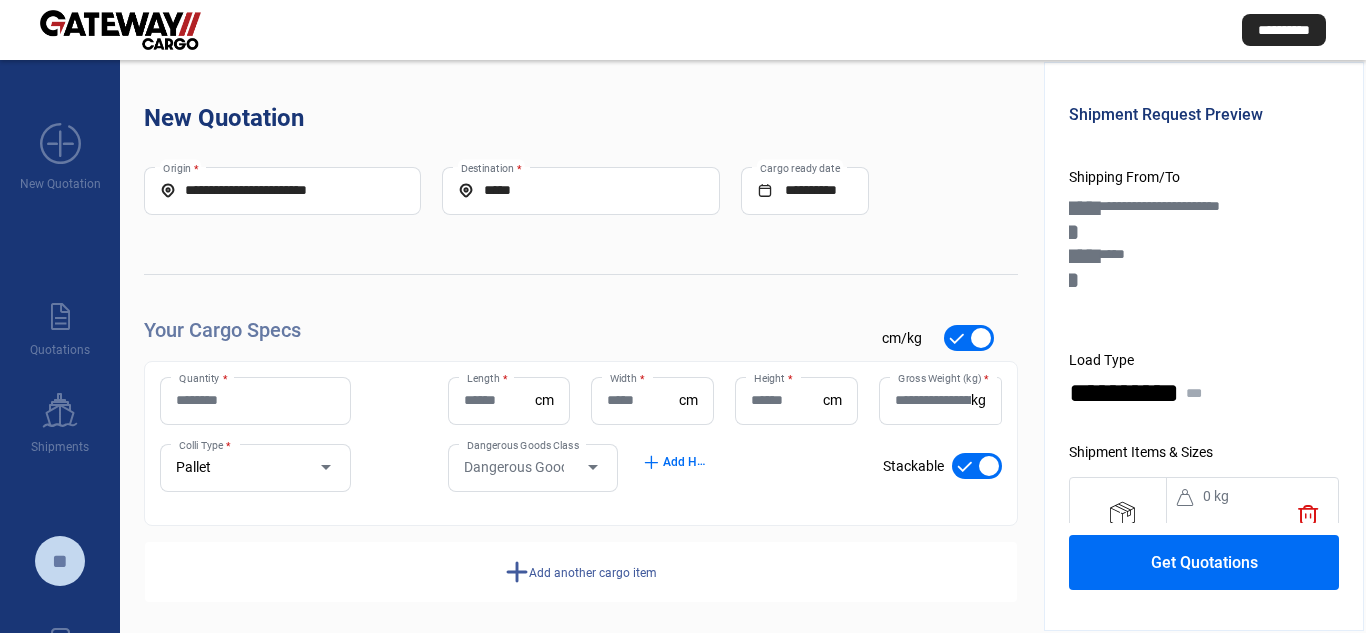 click on "Quantity *" at bounding box center [255, 400] 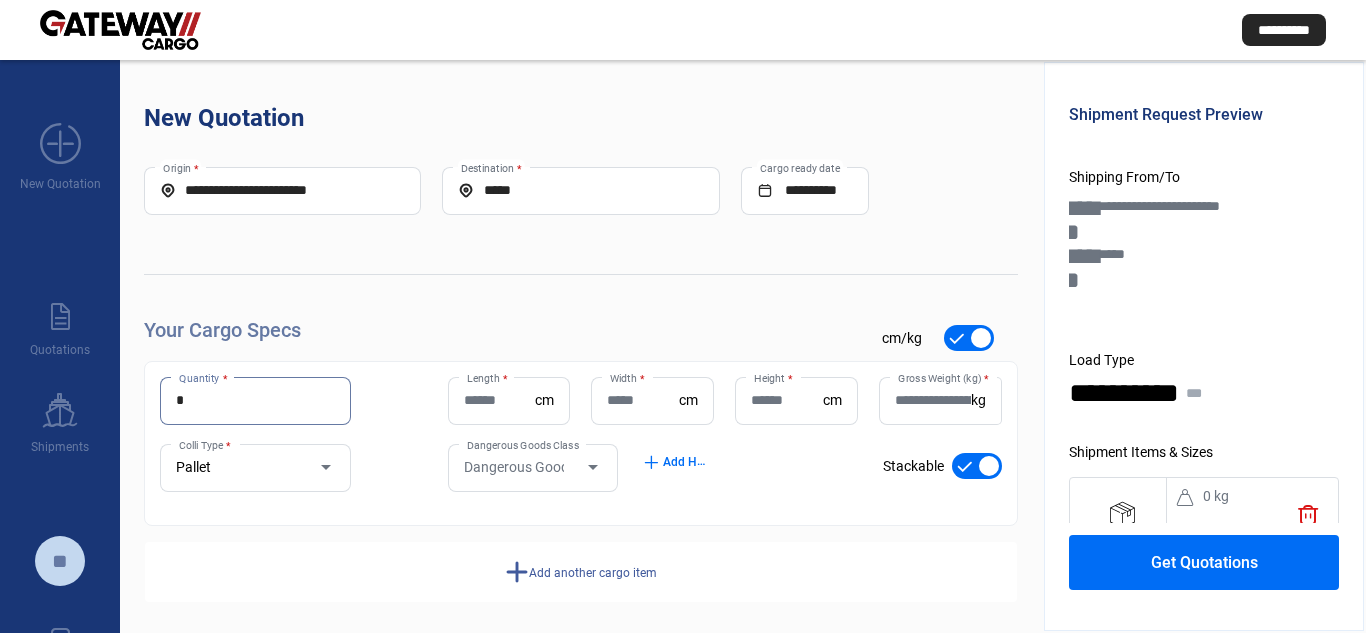 type on "*" 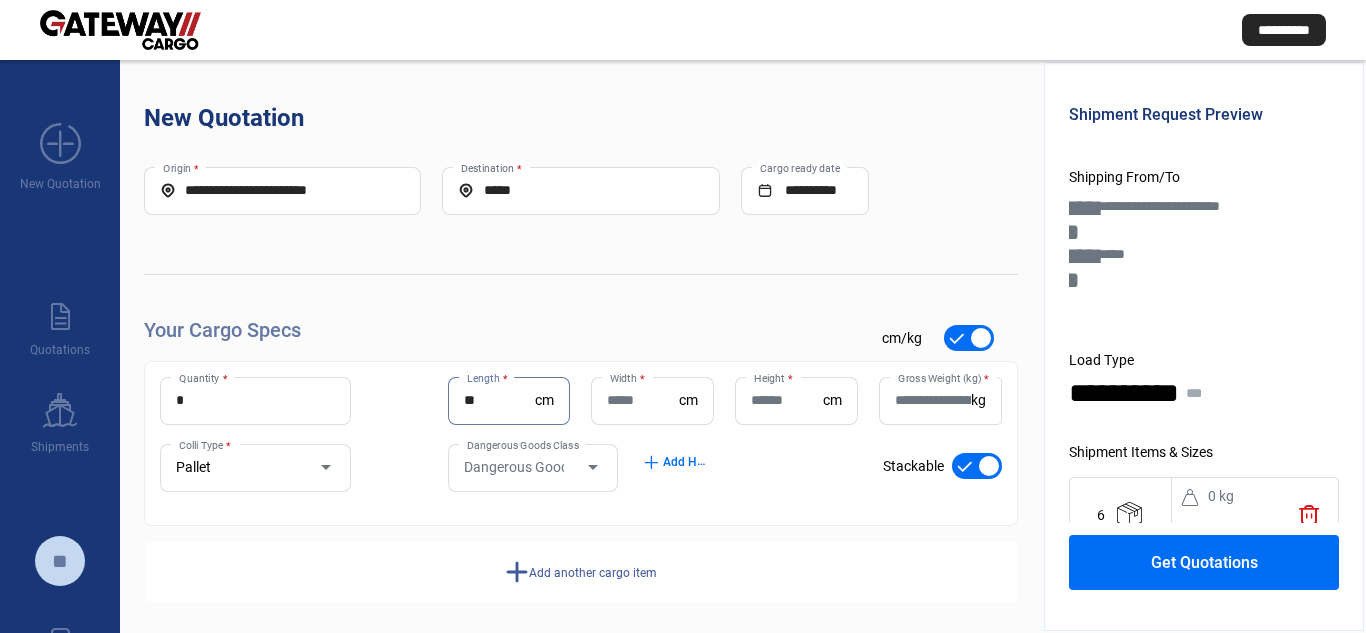 type on "**" 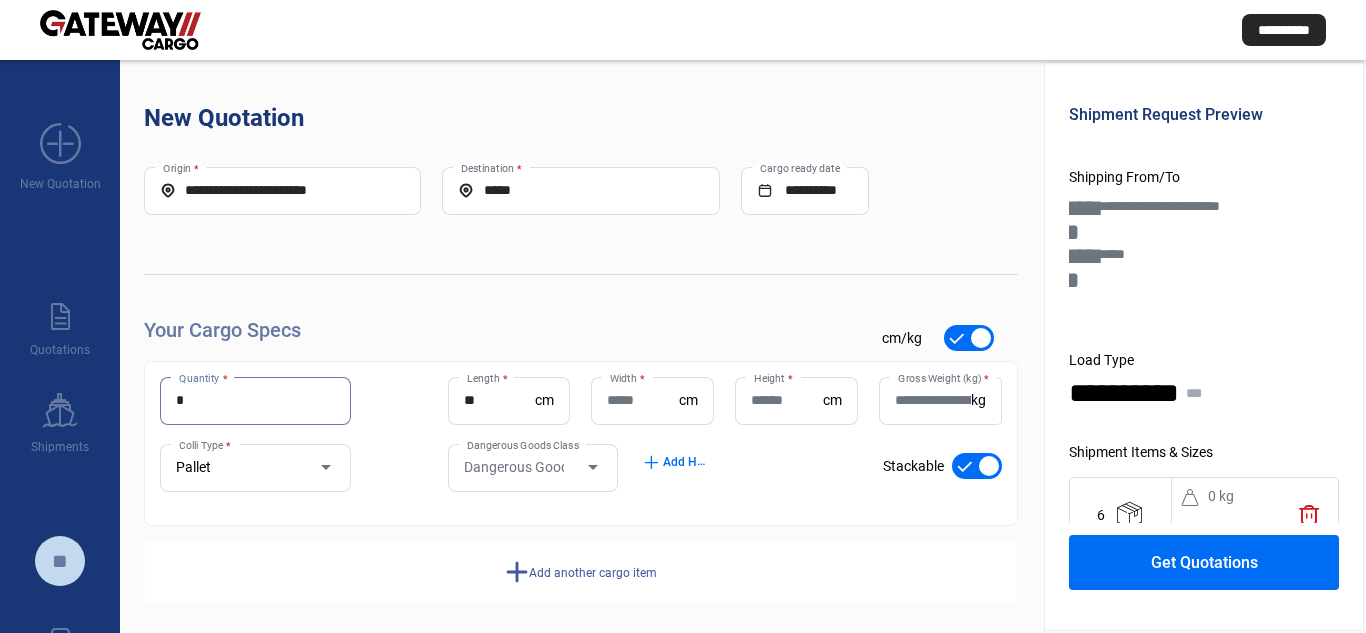 type on "*" 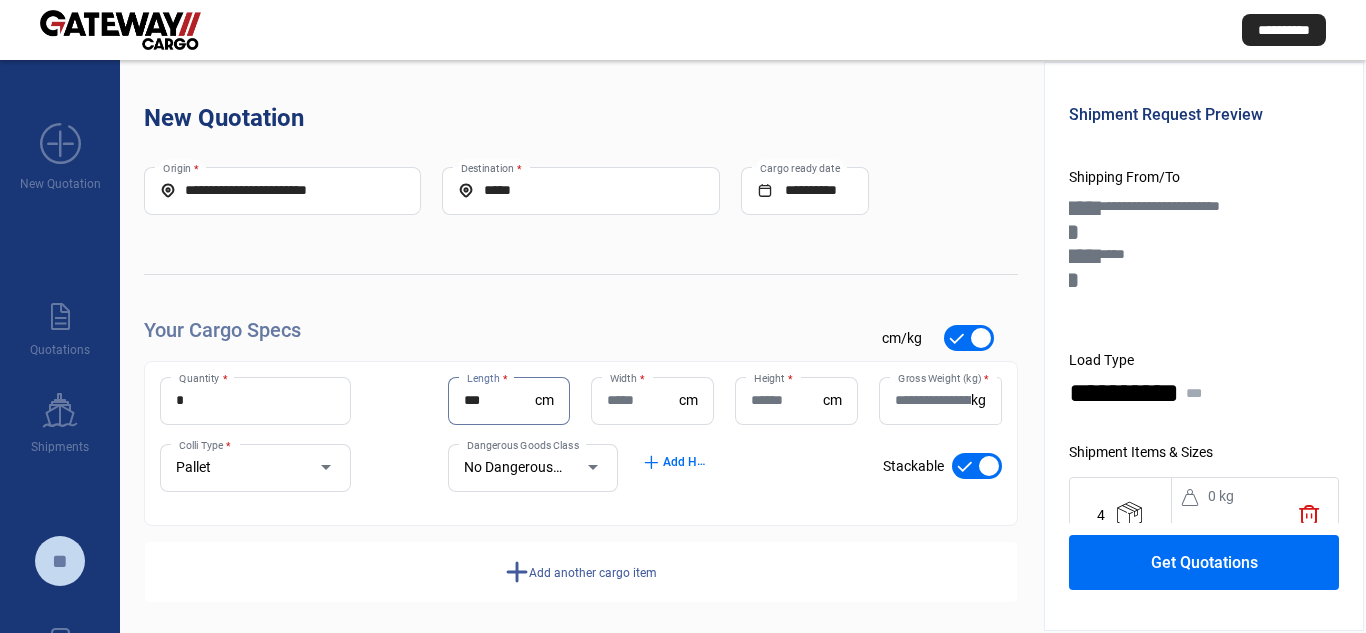 type on "***" 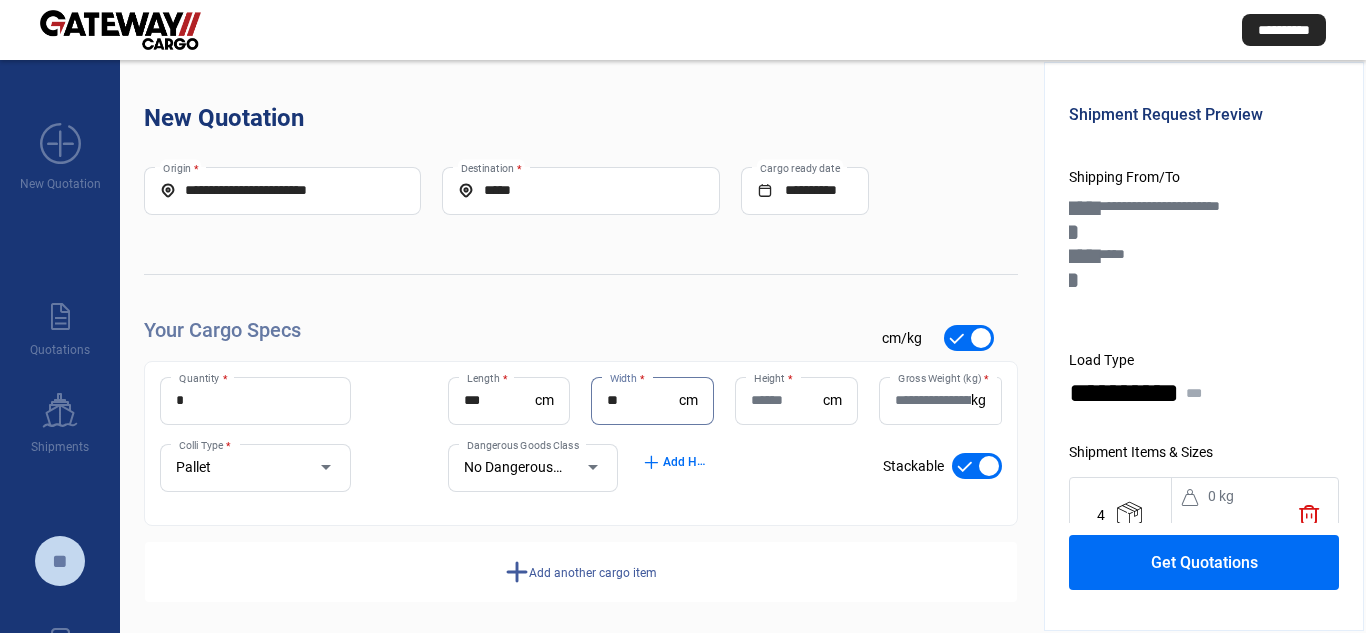 type on "**" 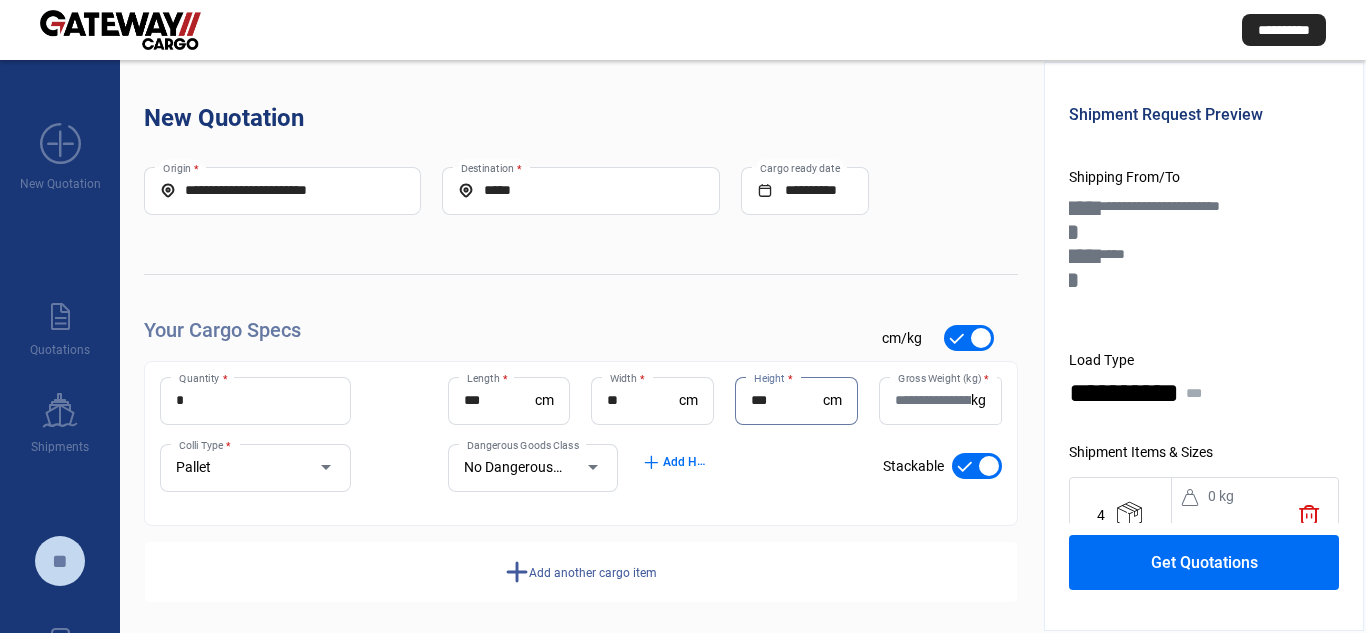 type on "***" 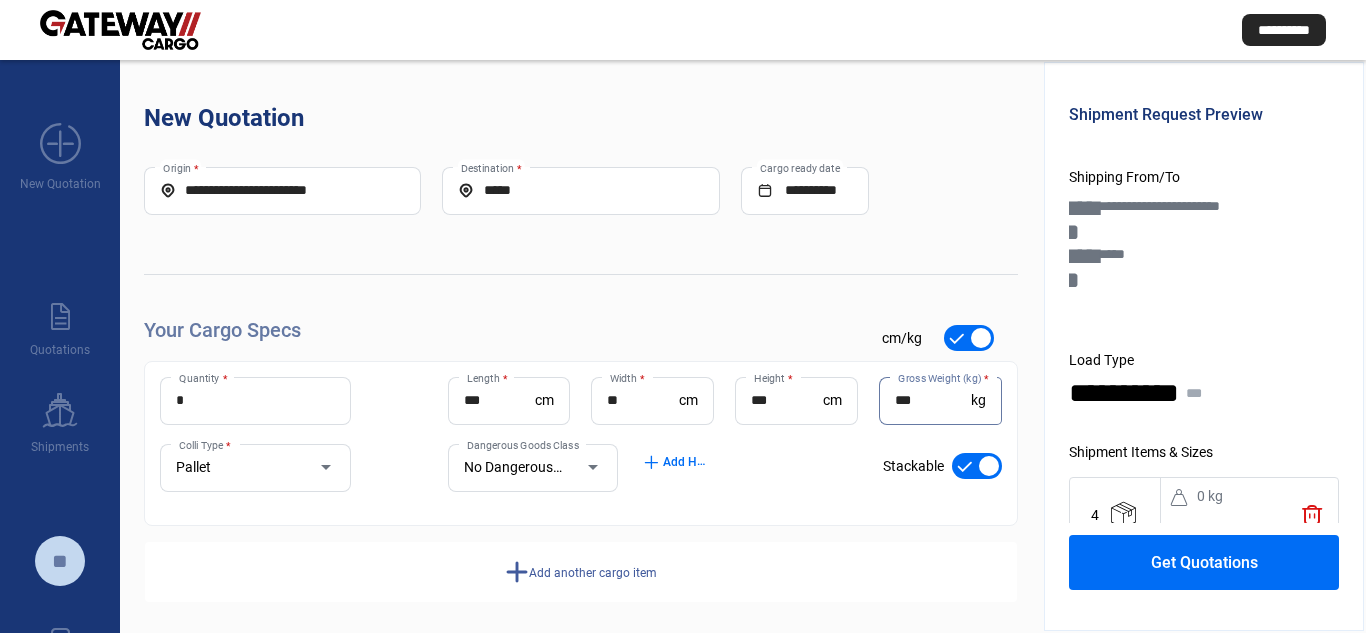 type on "***" 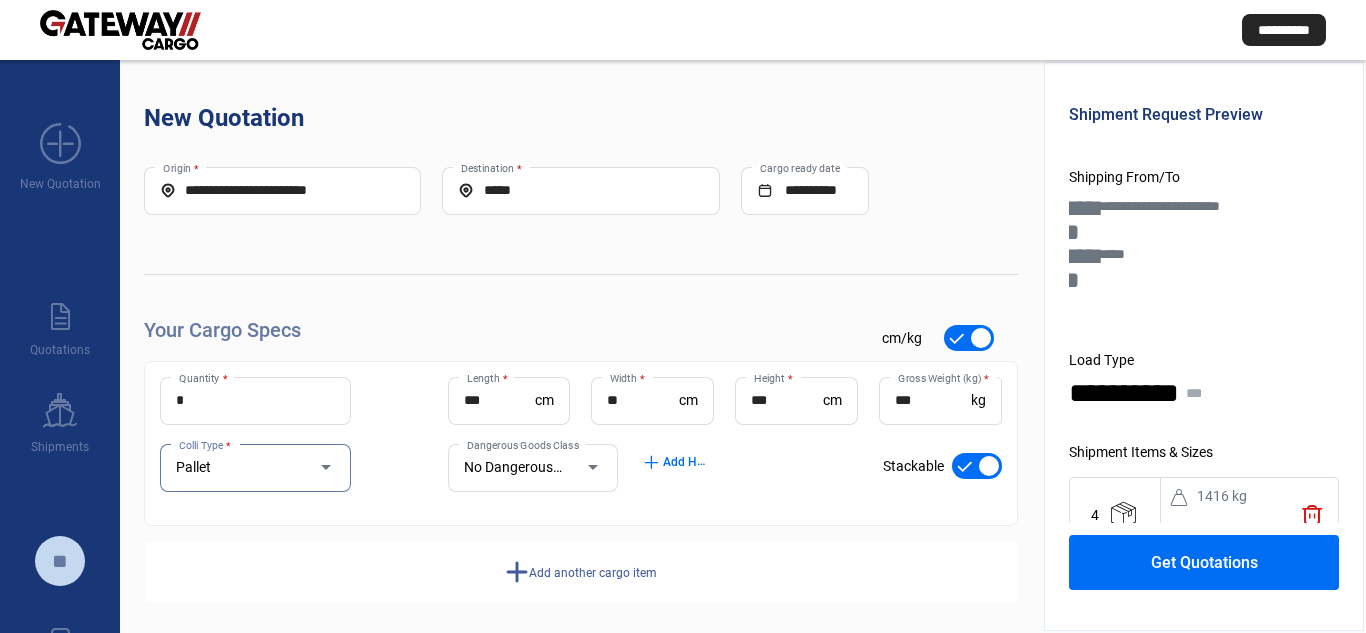 click on "add" at bounding box center (517, 572) 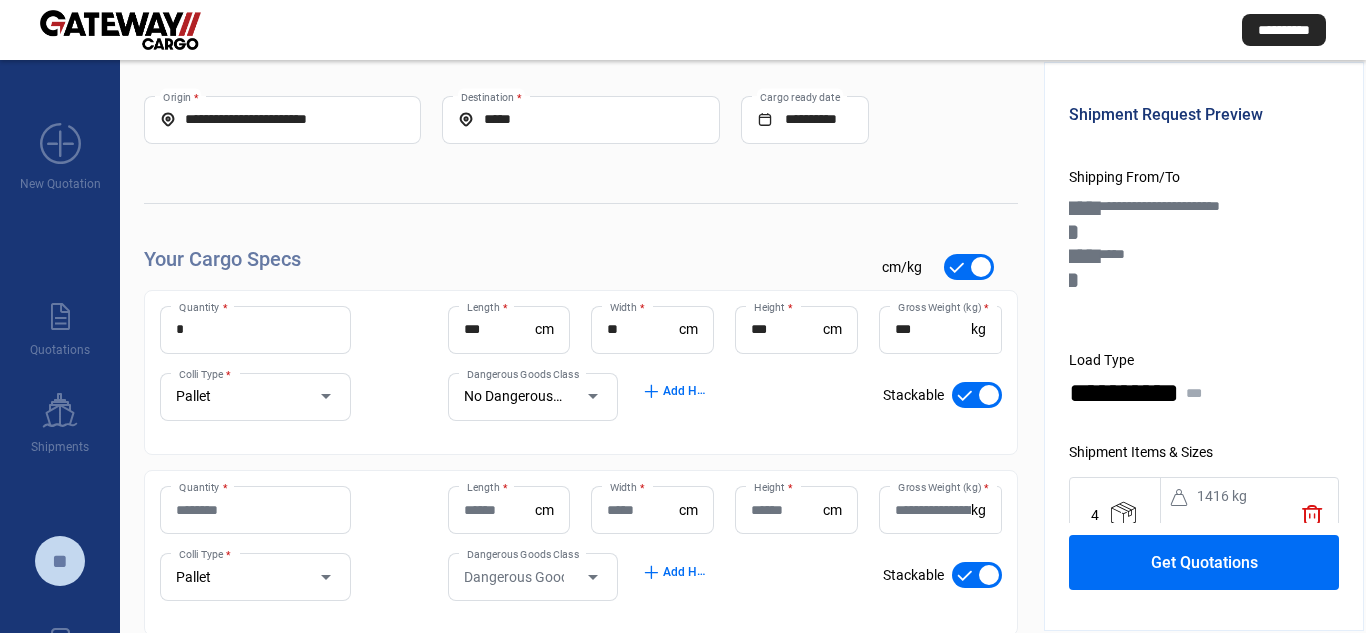 scroll, scrollTop: 191, scrollLeft: 0, axis: vertical 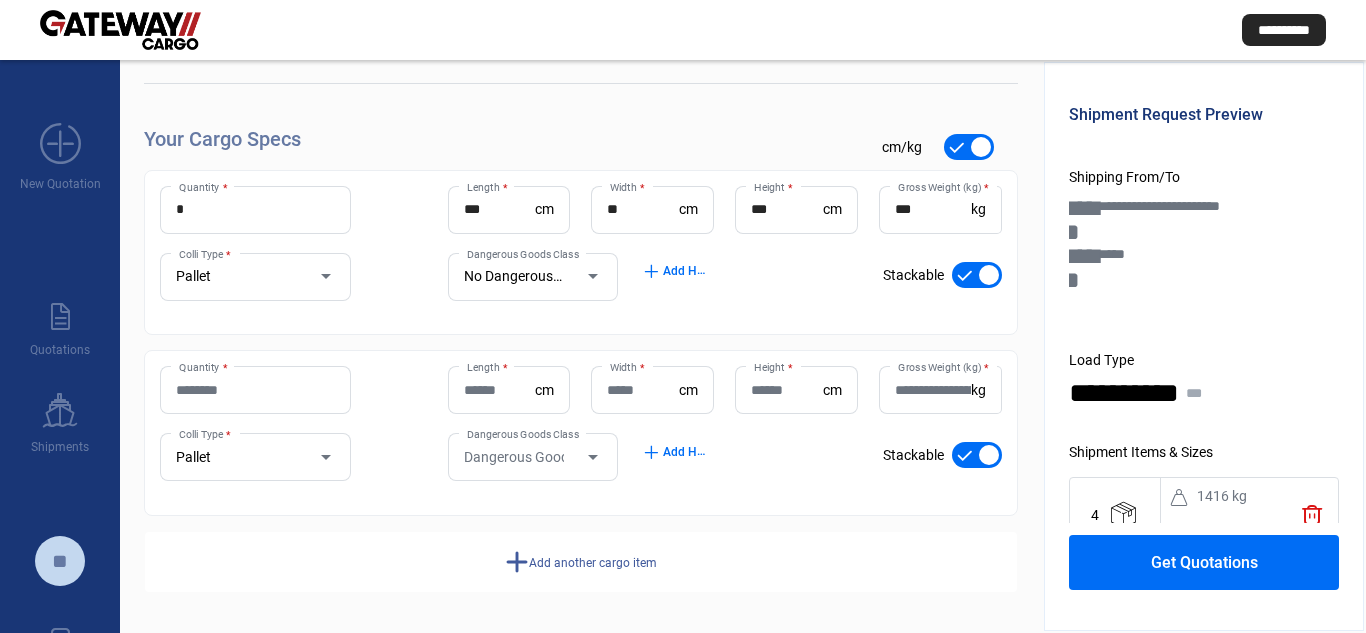 click on "Quantity *" at bounding box center (255, 390) 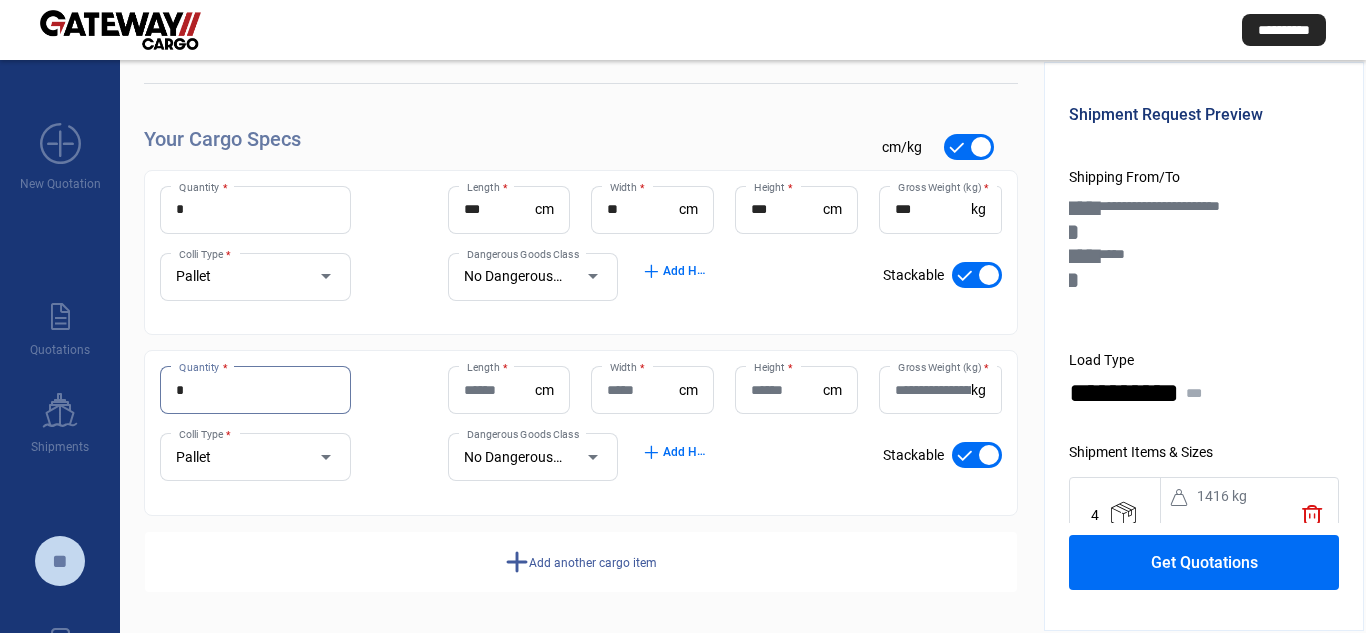 type on "*" 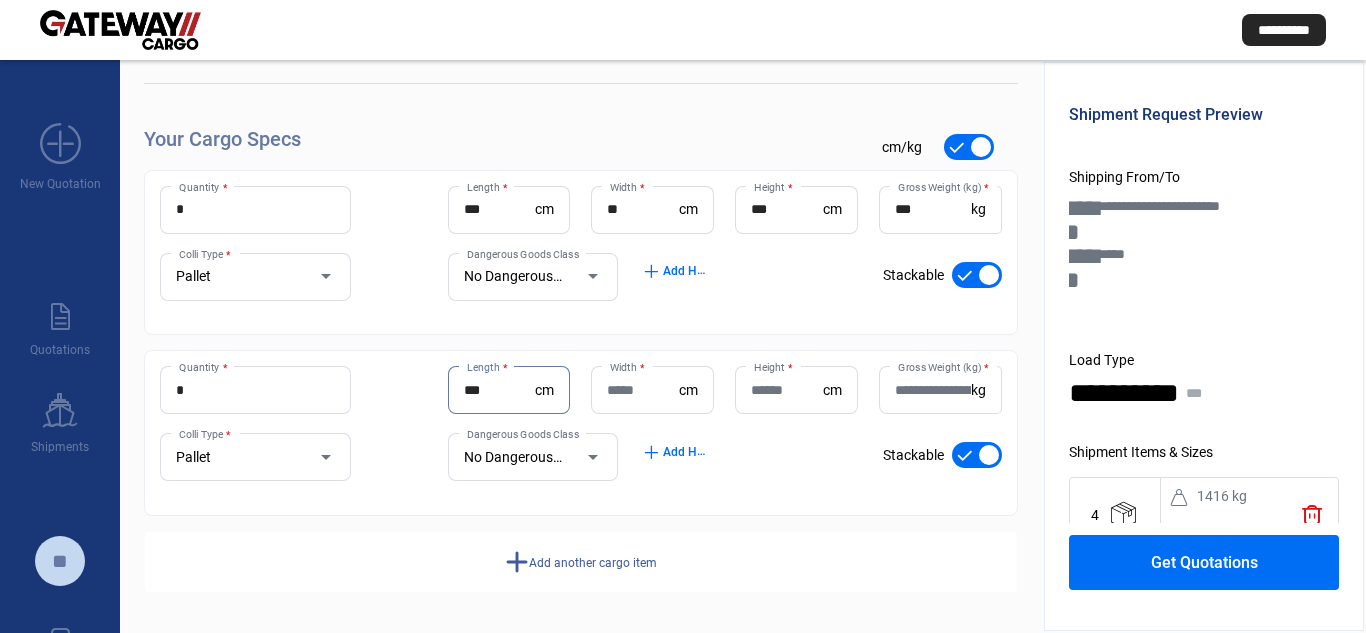 type on "***" 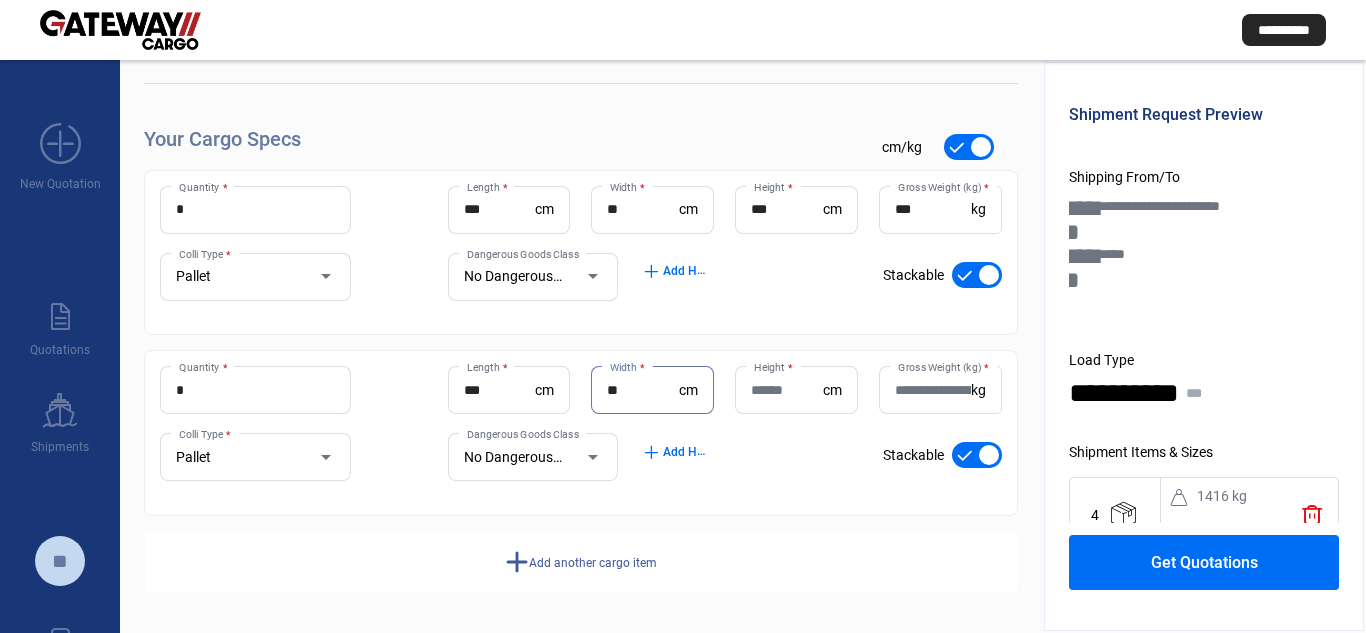 type on "**" 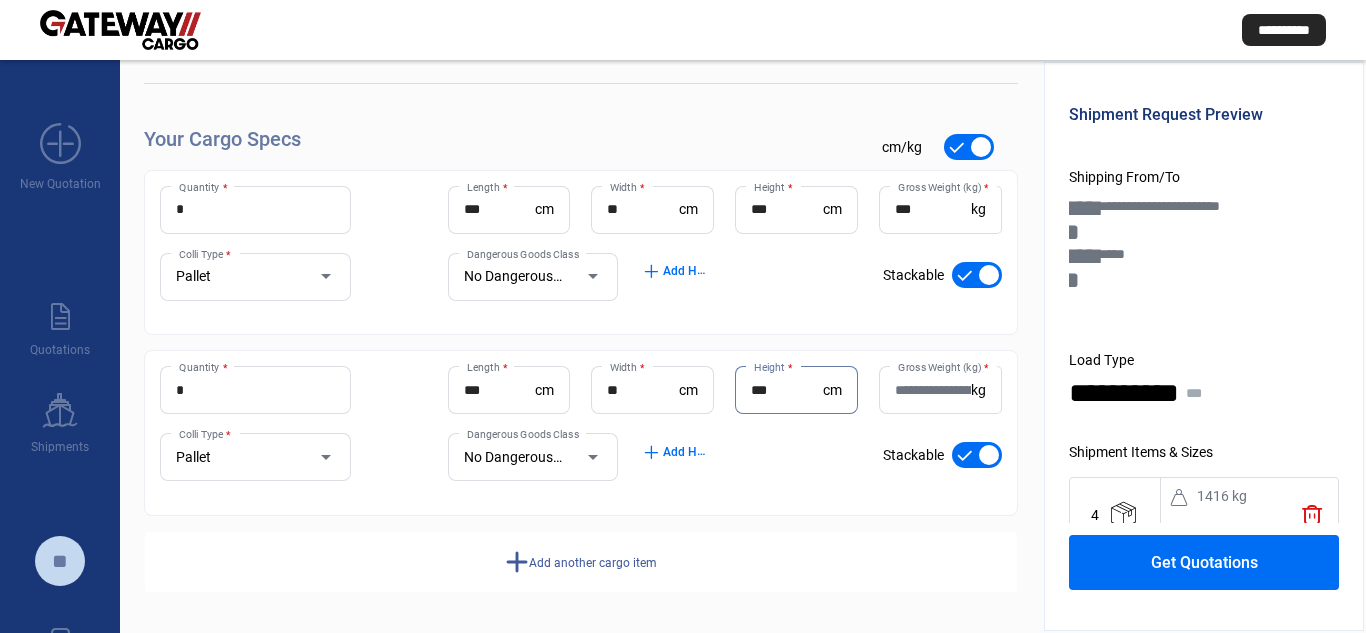 type on "***" 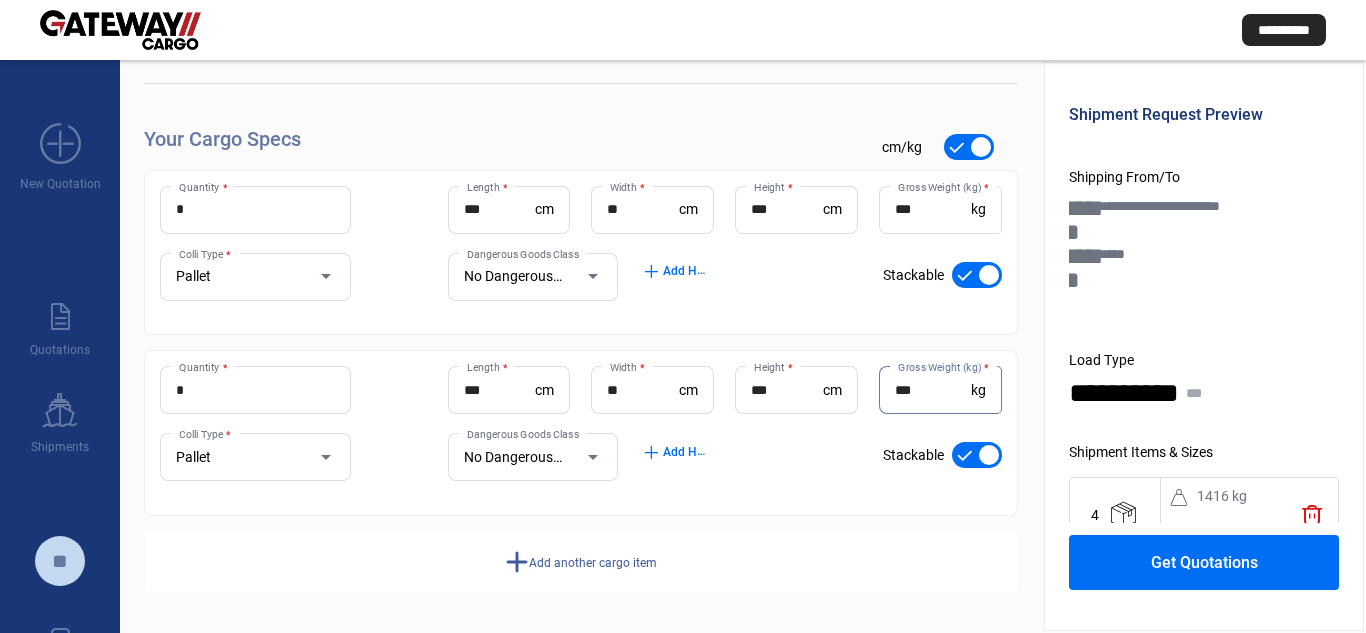 type on "***" 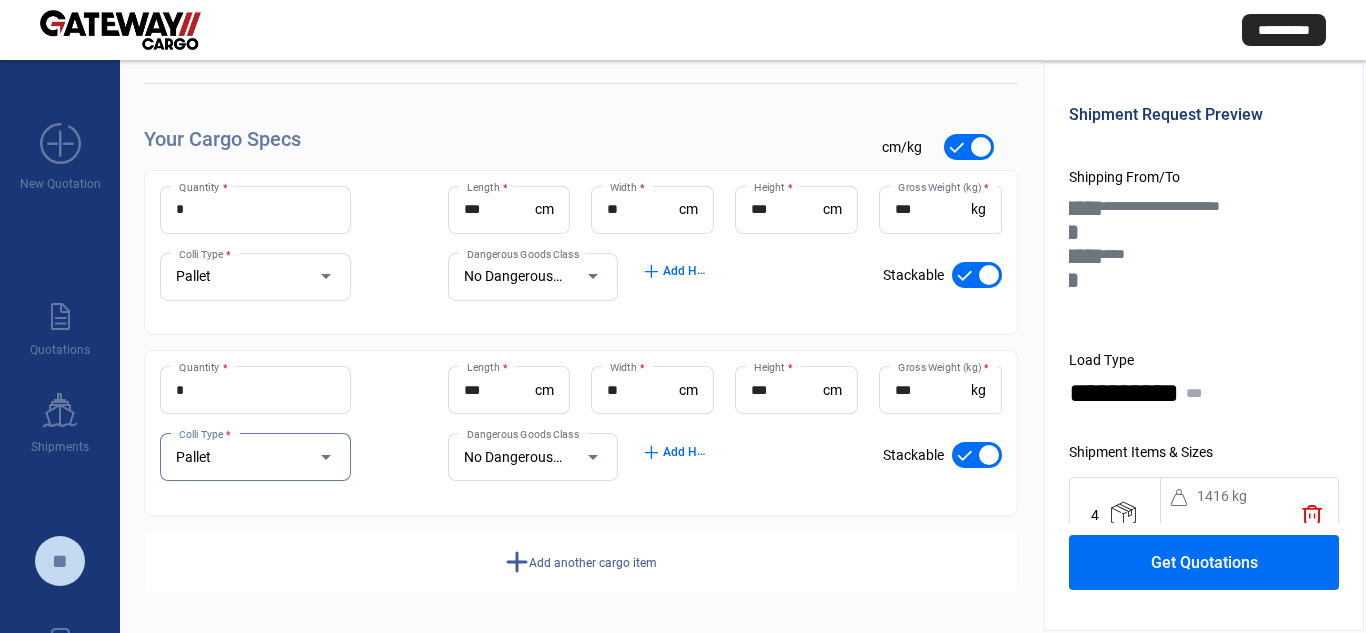 click on "Get Quotations" at bounding box center (1204, 562) 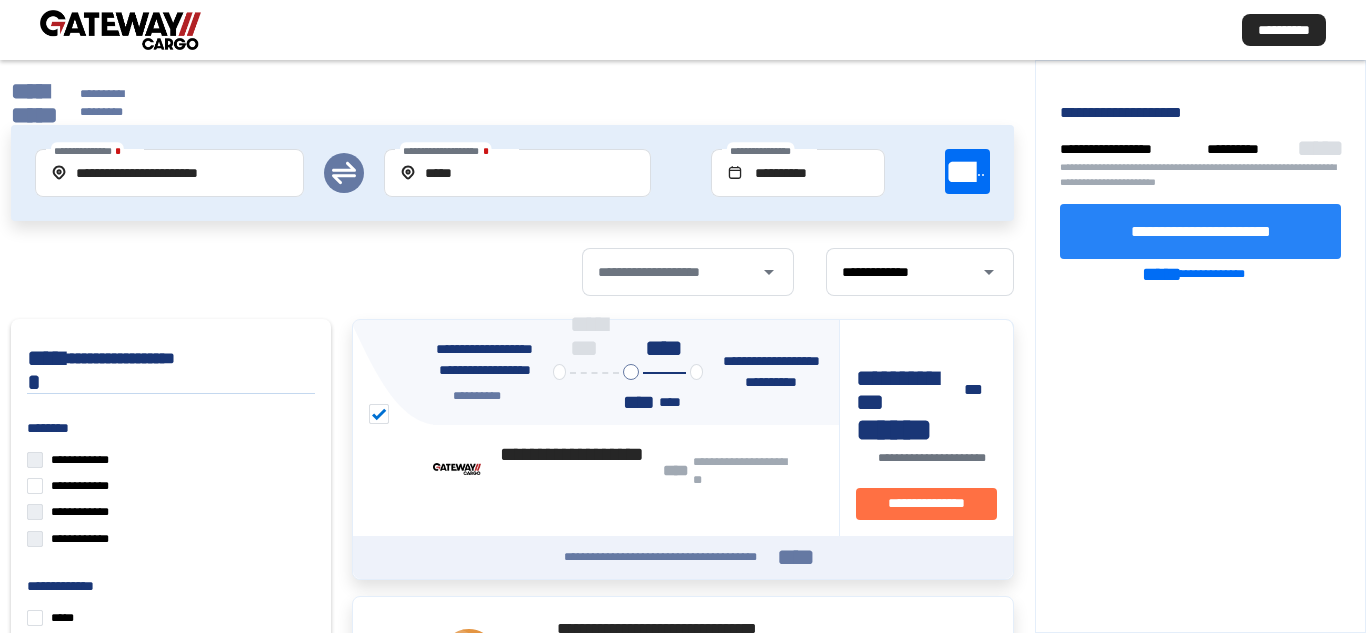 click on "**********" at bounding box center [1201, 230] 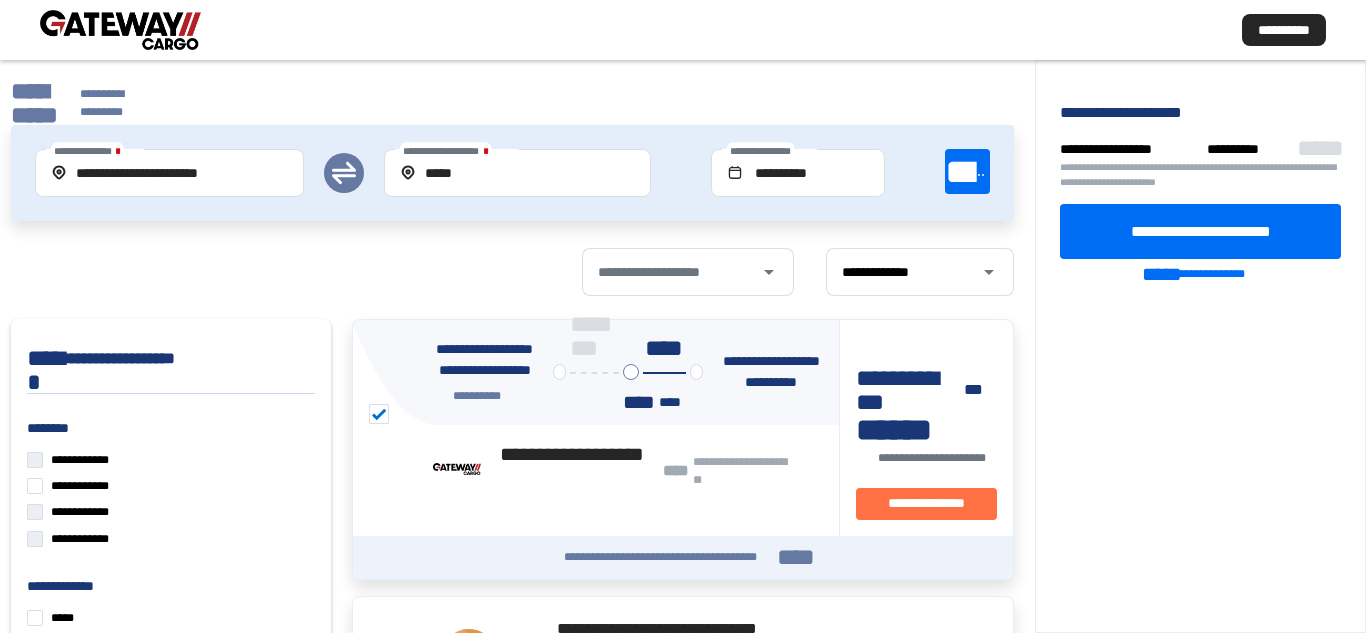 click at bounding box center (120, 30) 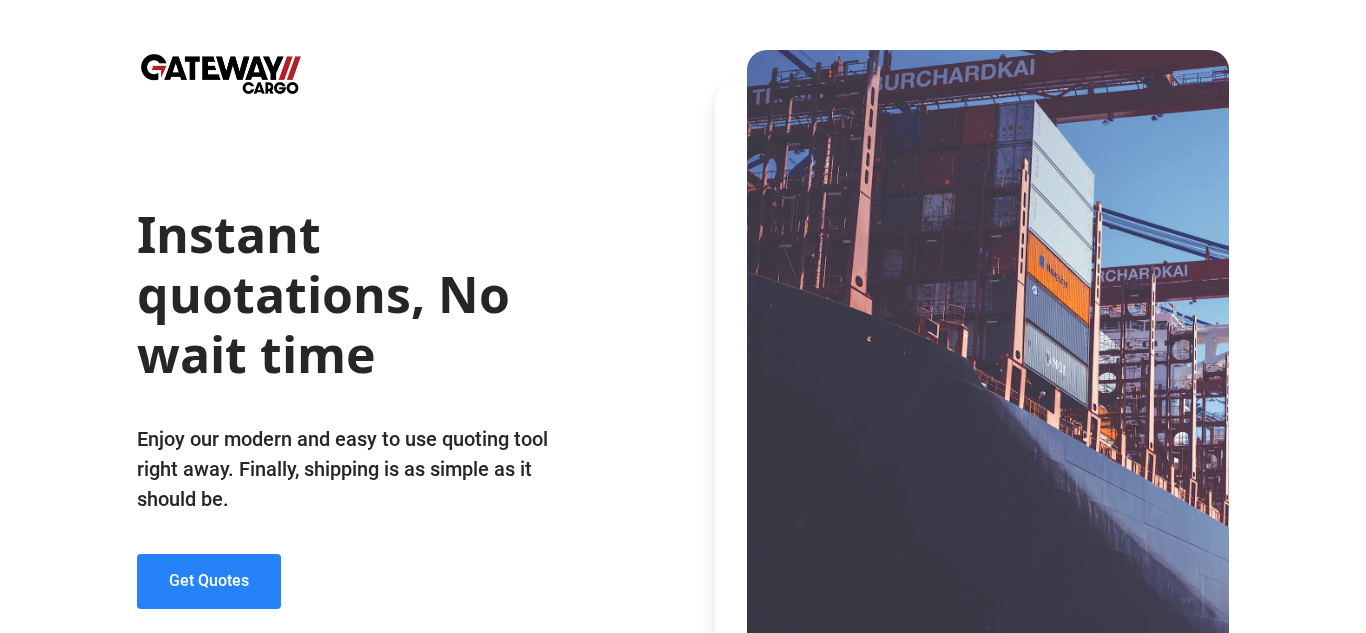 click on "Get Quotes" at bounding box center [209, 580] 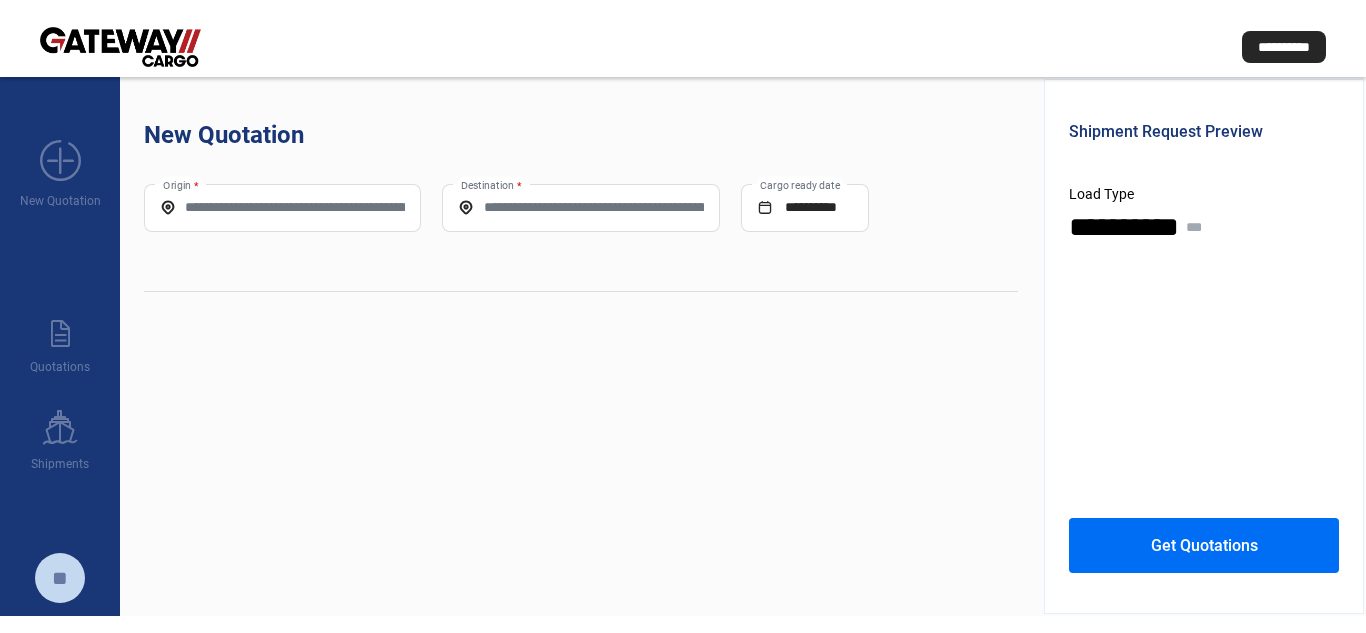 scroll, scrollTop: 0, scrollLeft: 0, axis: both 